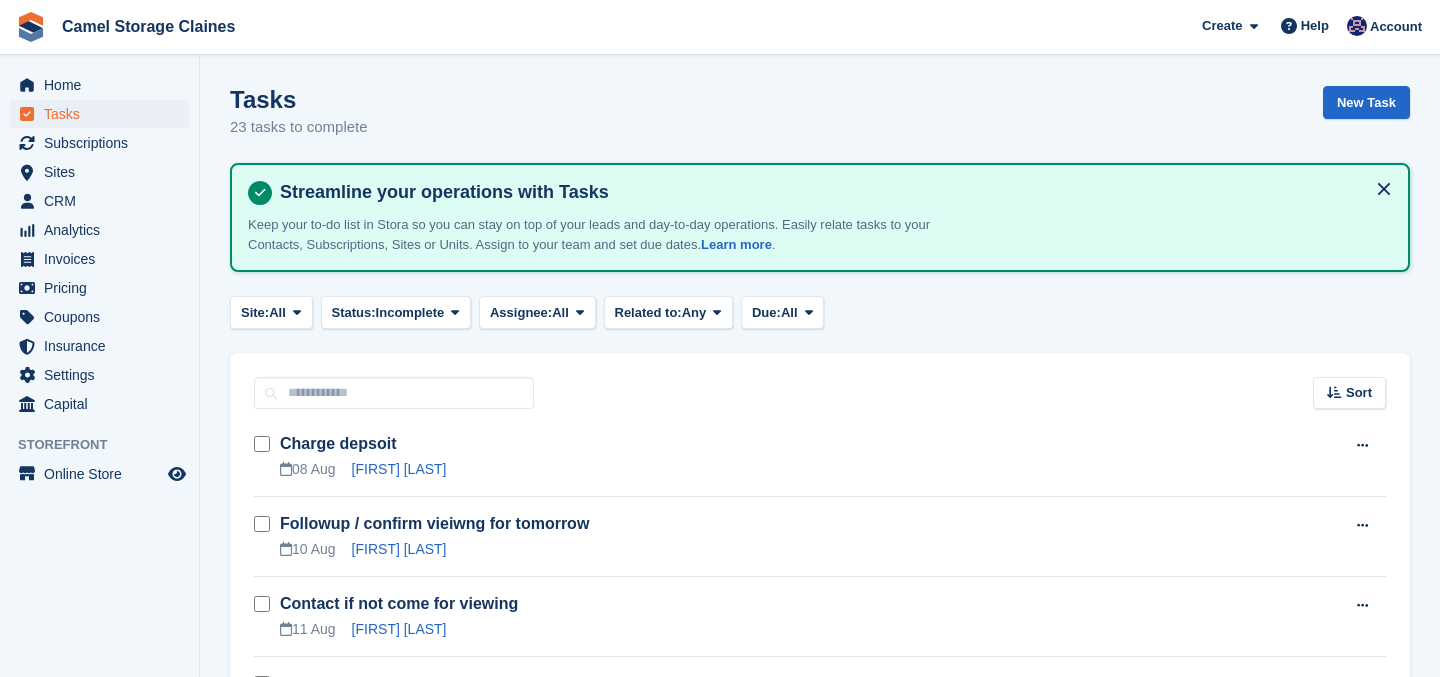 scroll, scrollTop: 0, scrollLeft: 0, axis: both 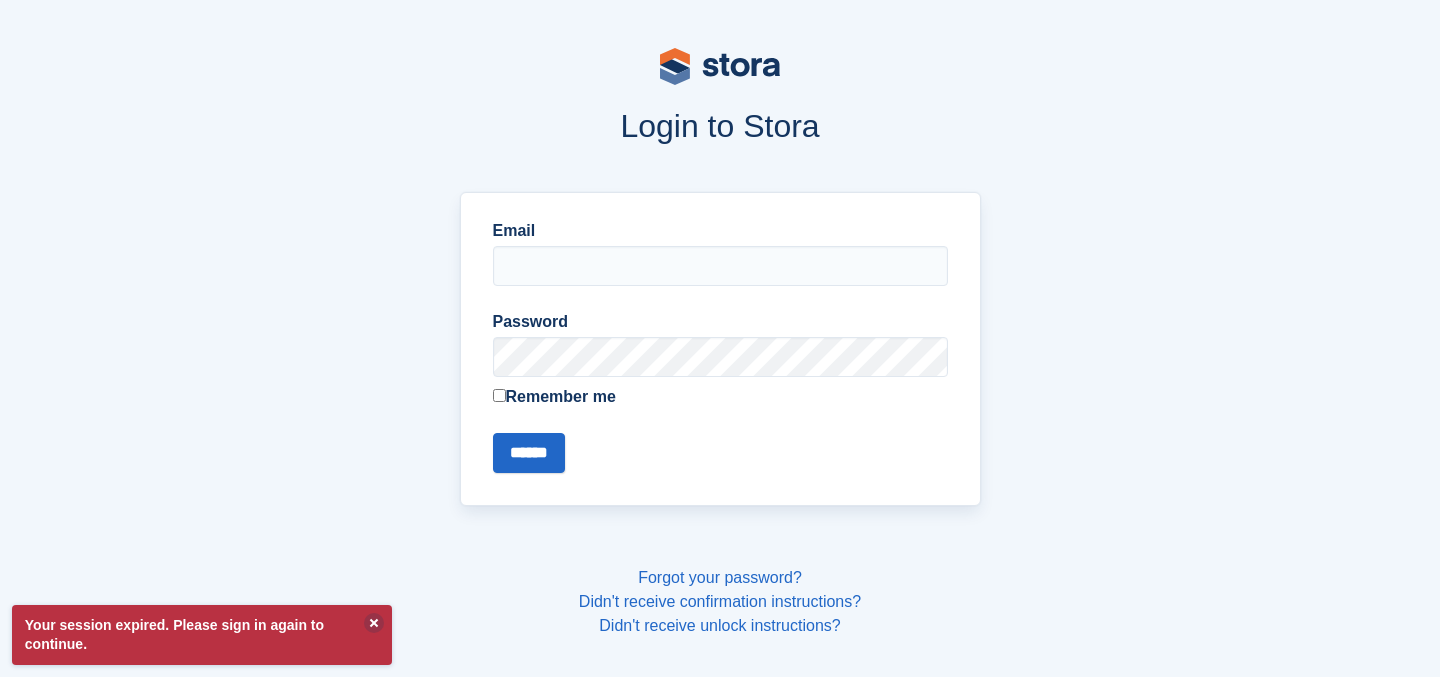 type on "**********" 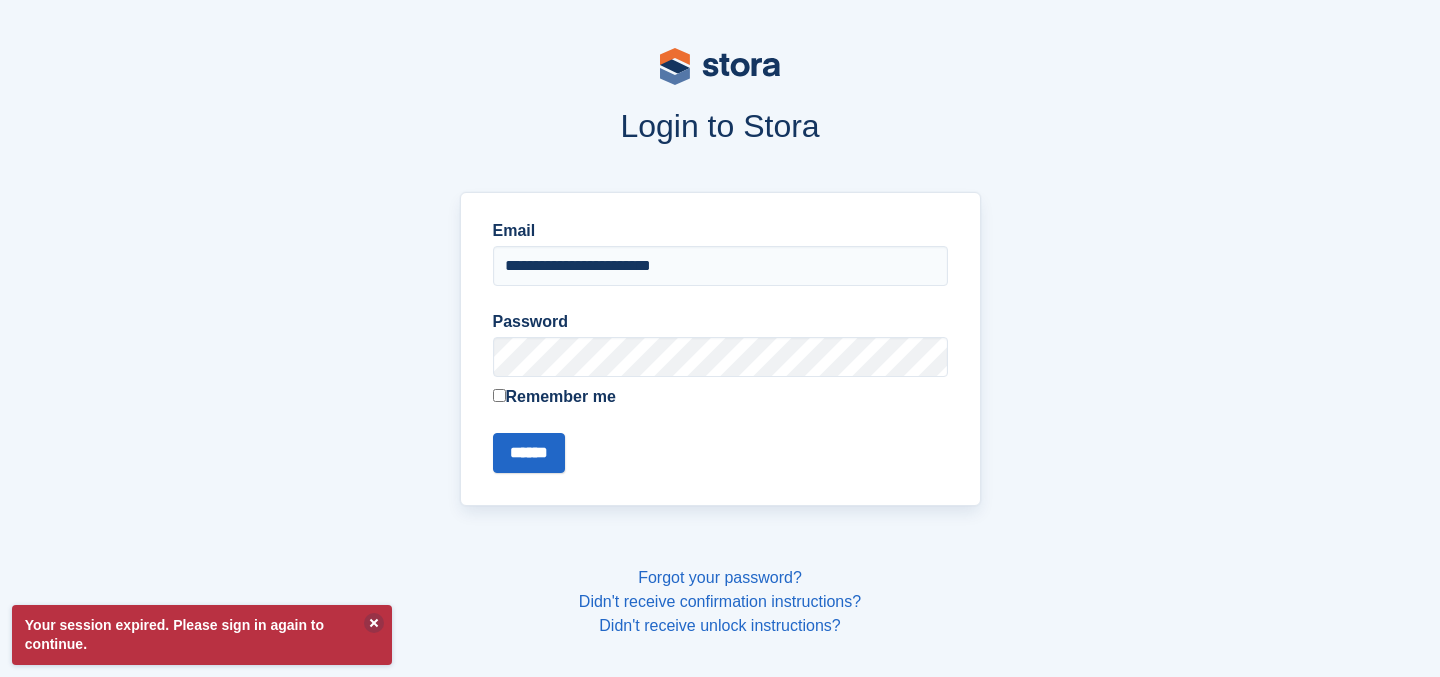 click on "**********" at bounding box center [720, 346] 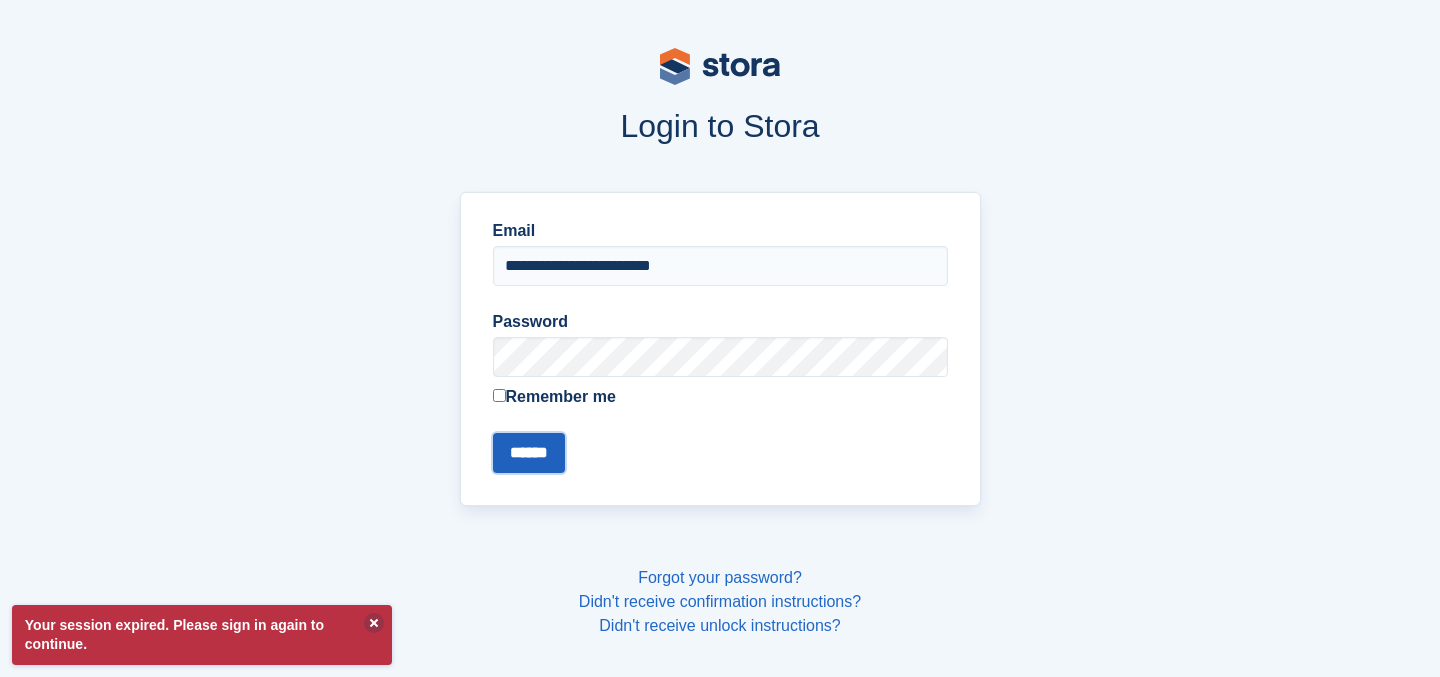 click on "******" at bounding box center [529, 453] 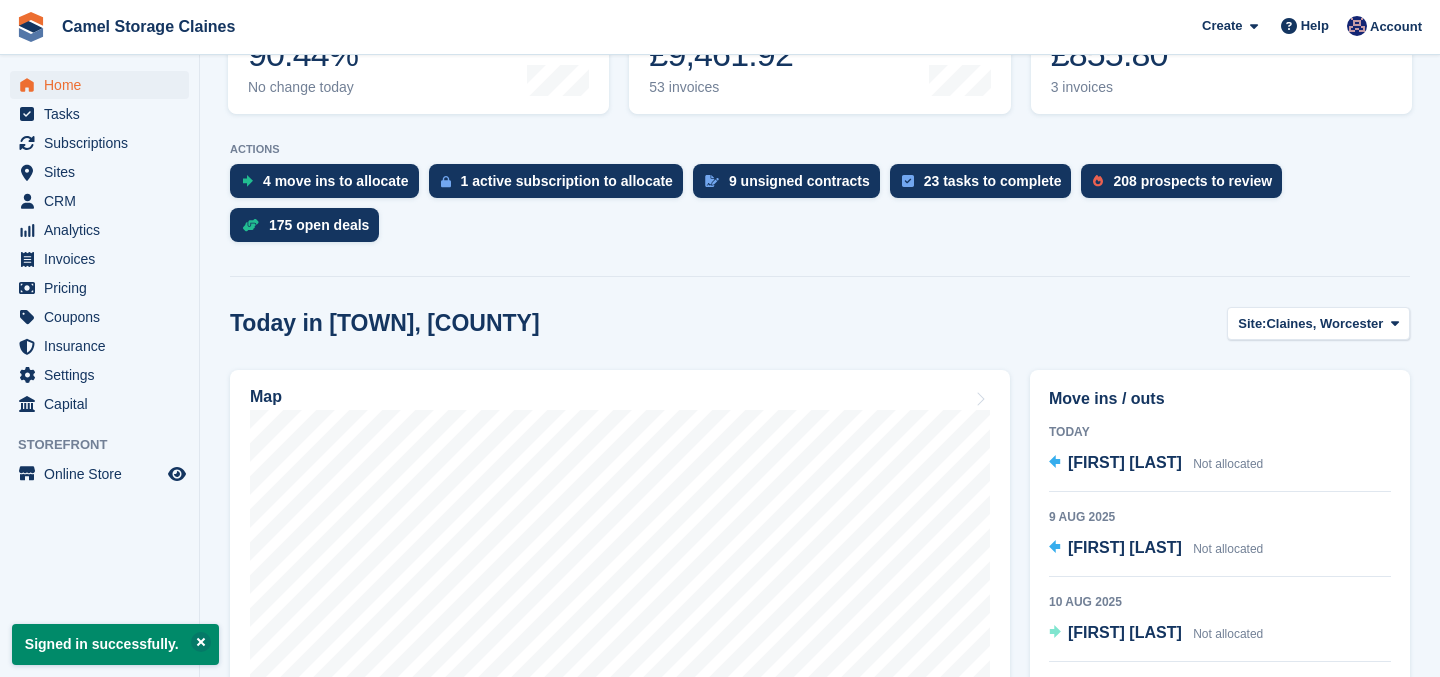scroll, scrollTop: 400, scrollLeft: 0, axis: vertical 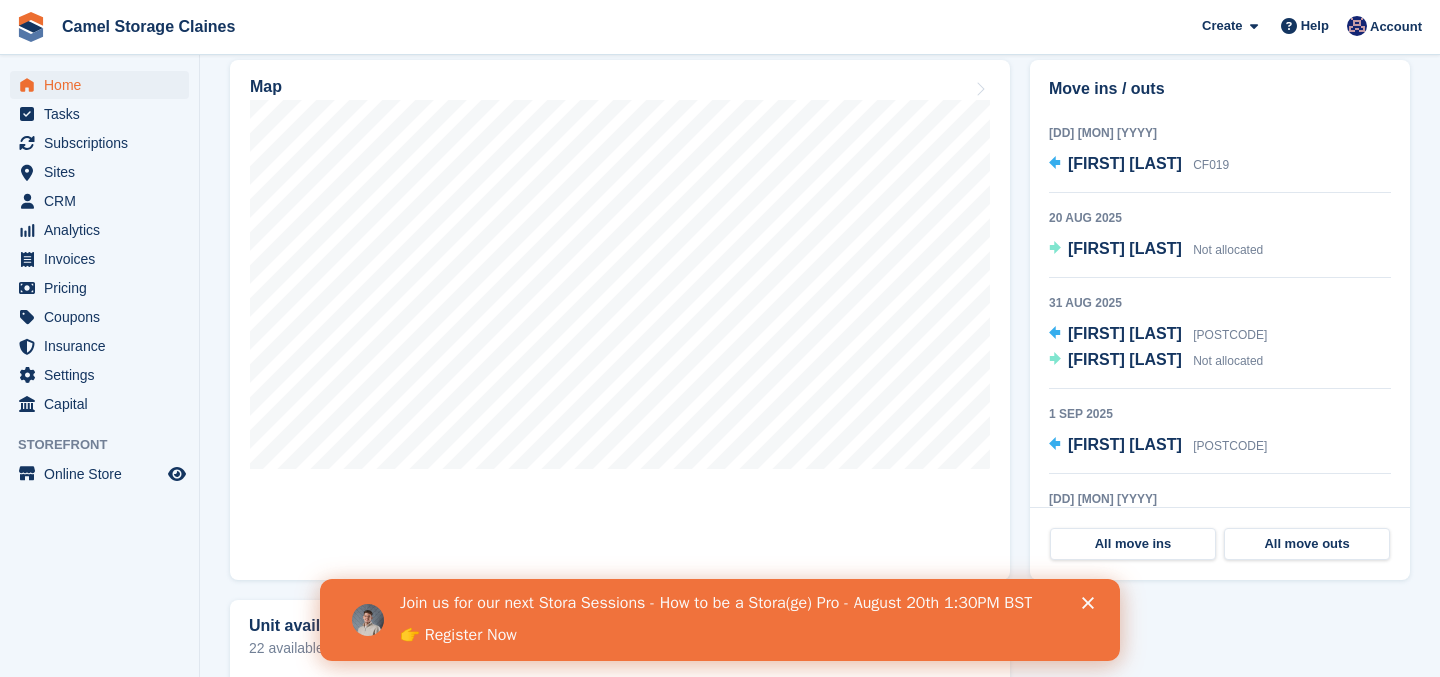 click on "👉 Register Now" at bounding box center (458, 636) 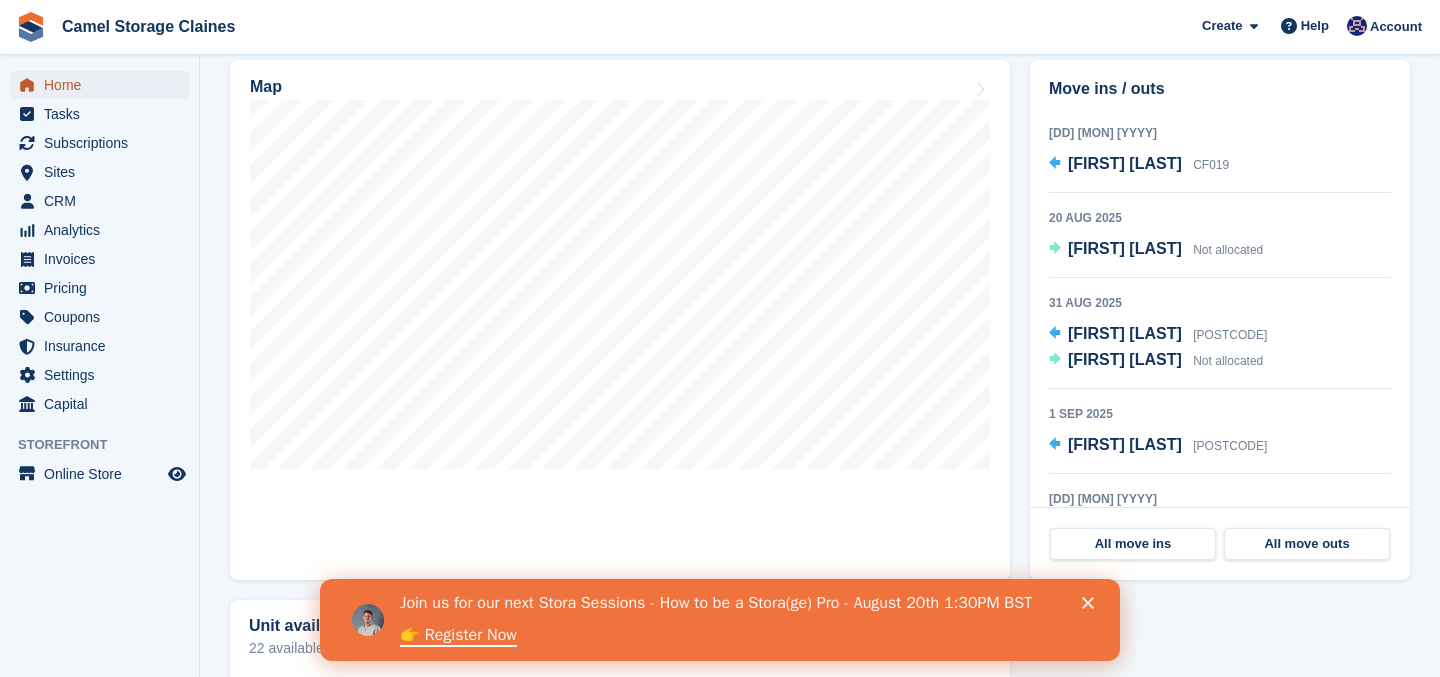 click on "Home" at bounding box center (104, 85) 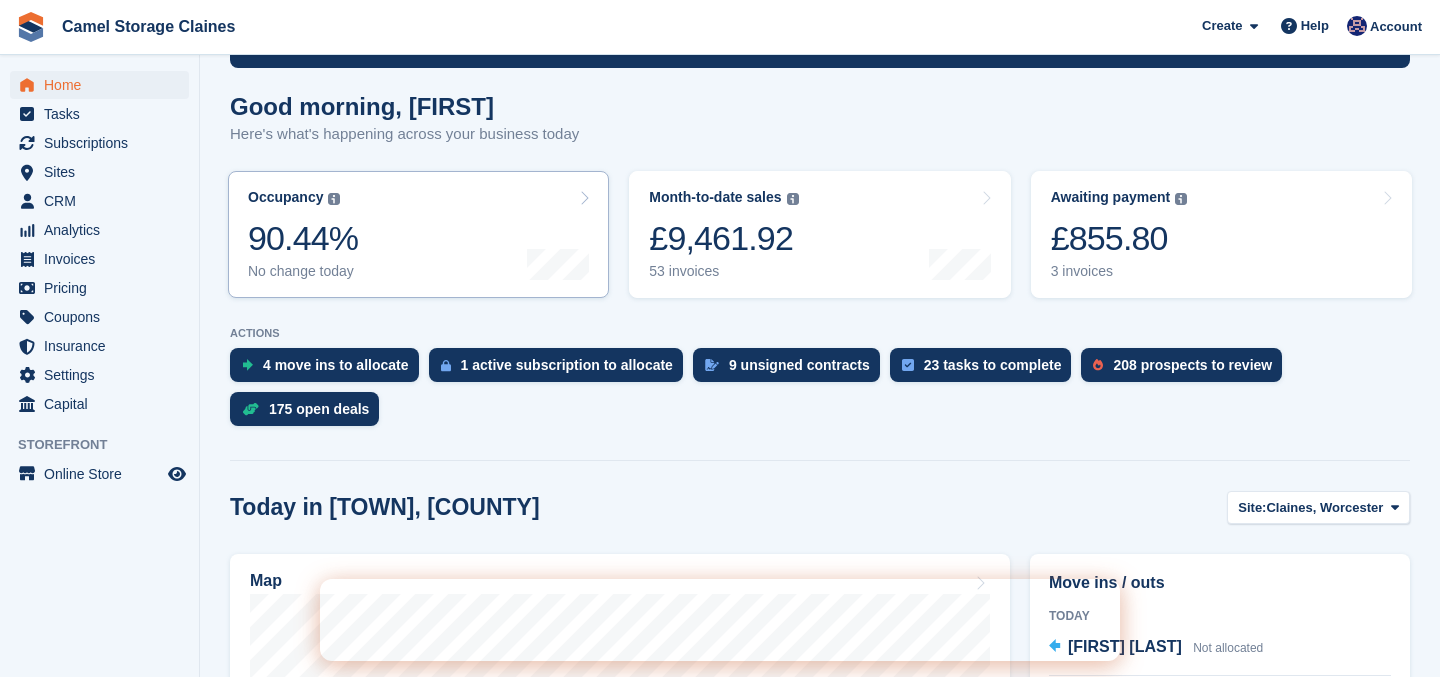 scroll, scrollTop: 155, scrollLeft: 0, axis: vertical 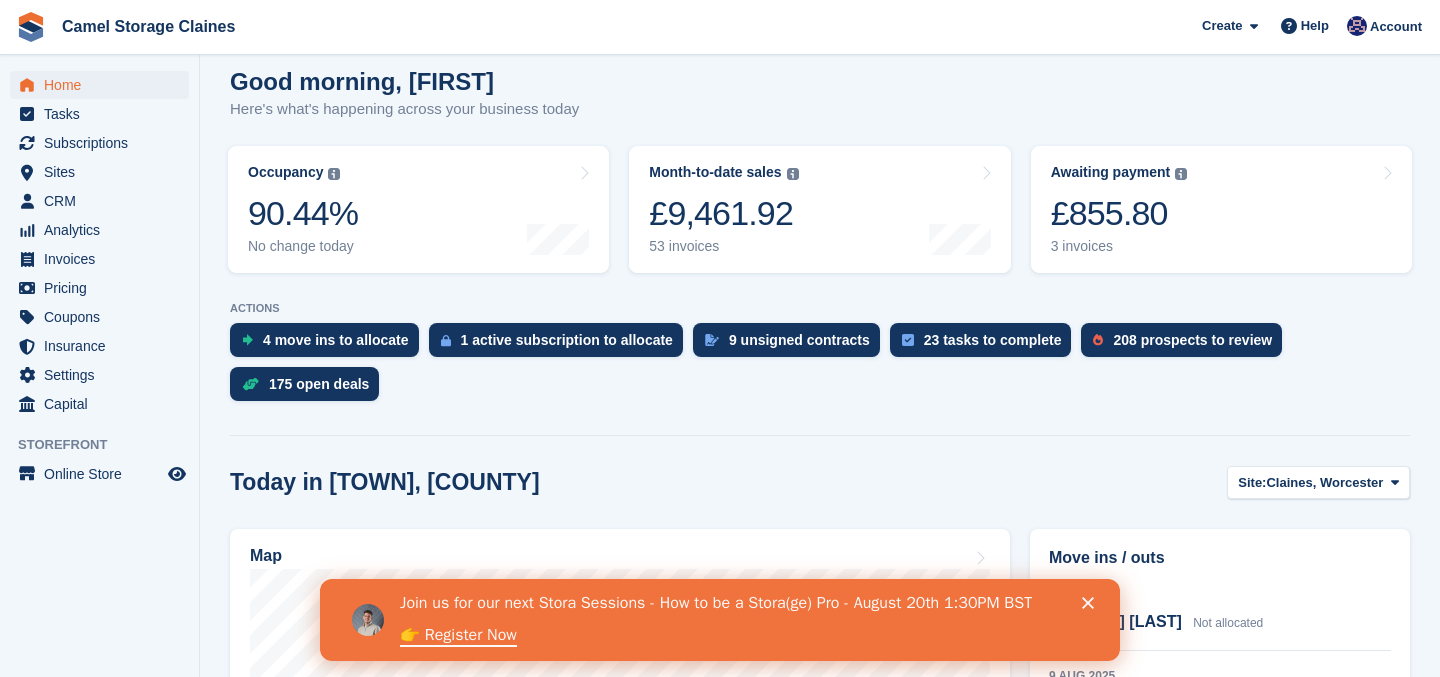 click 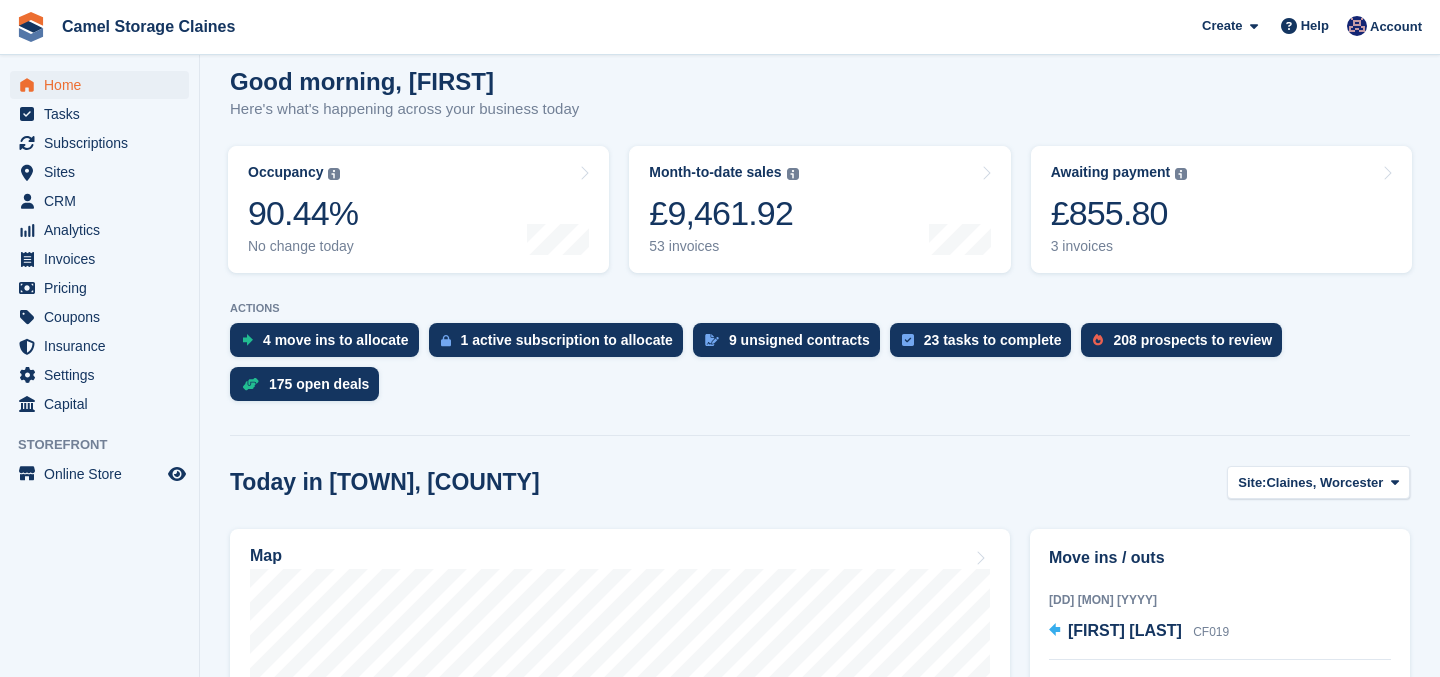 scroll, scrollTop: 352, scrollLeft: 0, axis: vertical 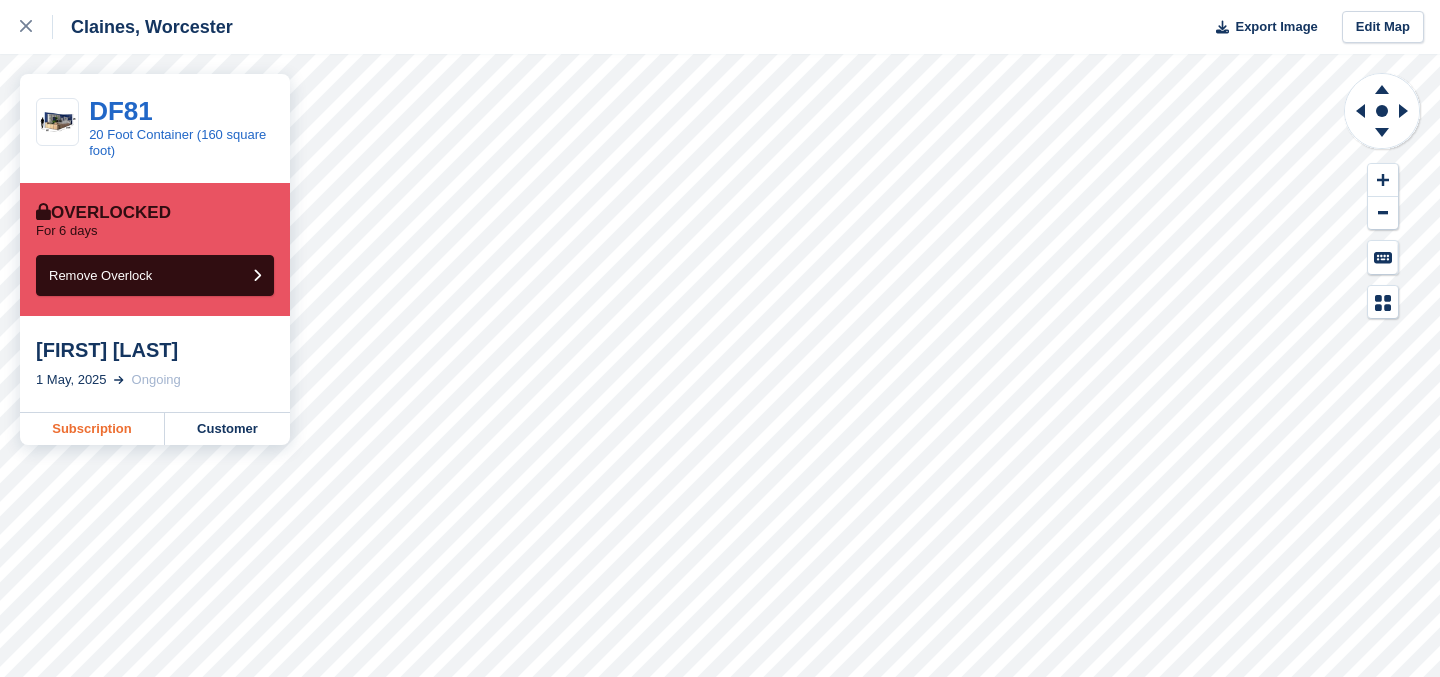 click on "Subscription" at bounding box center [92, 429] 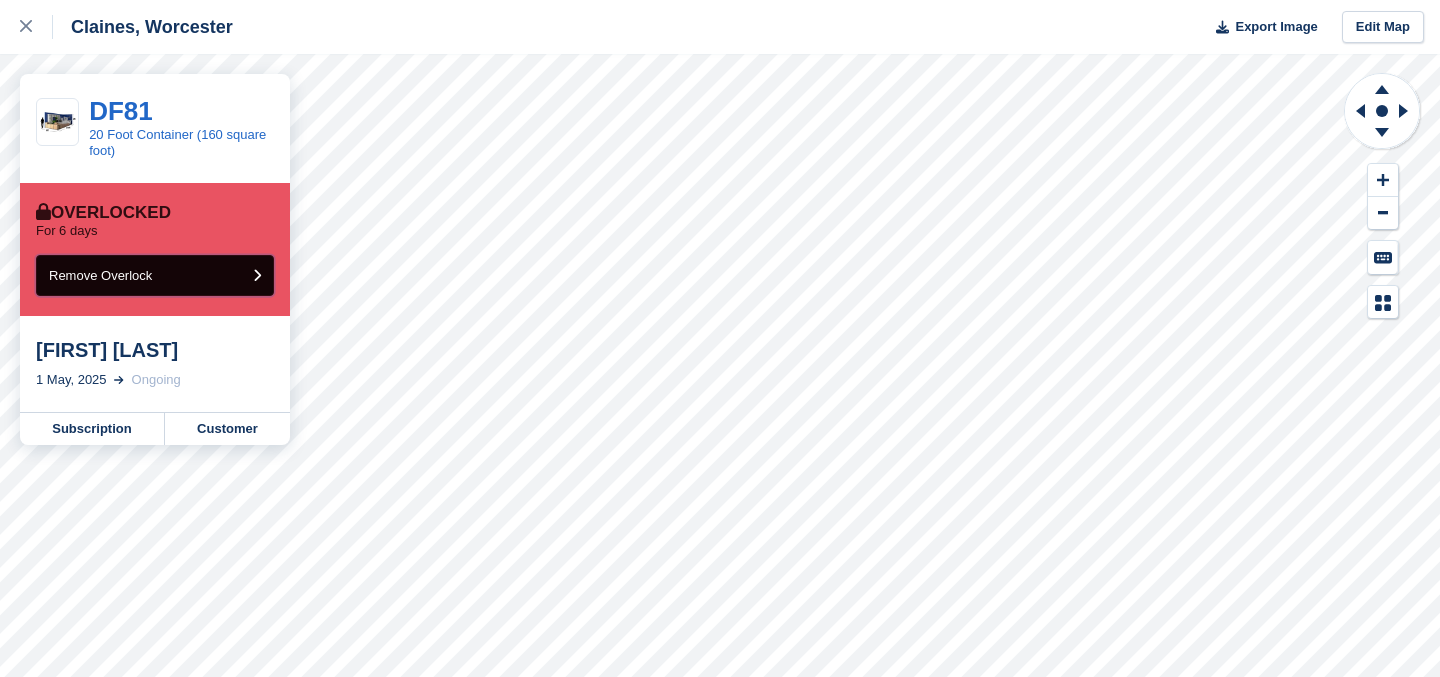 click on "Remove Overlock" at bounding box center (155, 275) 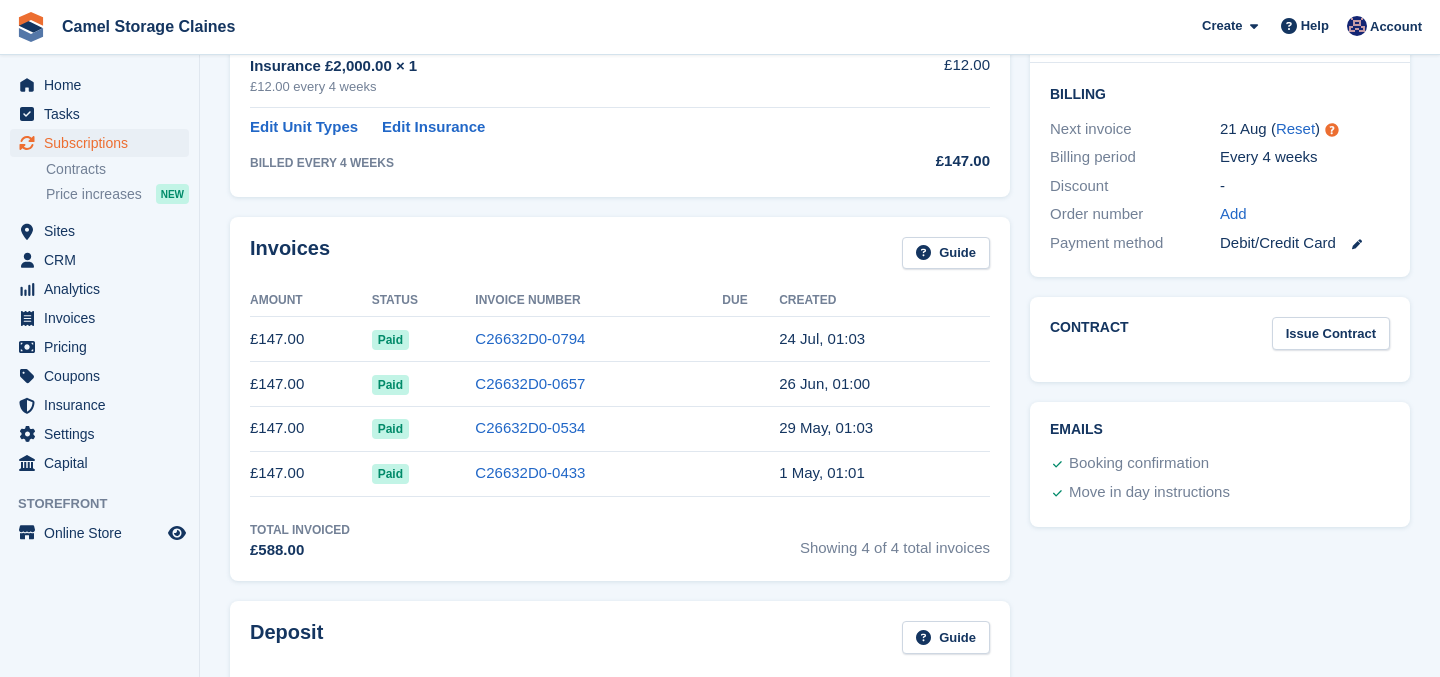 scroll, scrollTop: 0, scrollLeft: 0, axis: both 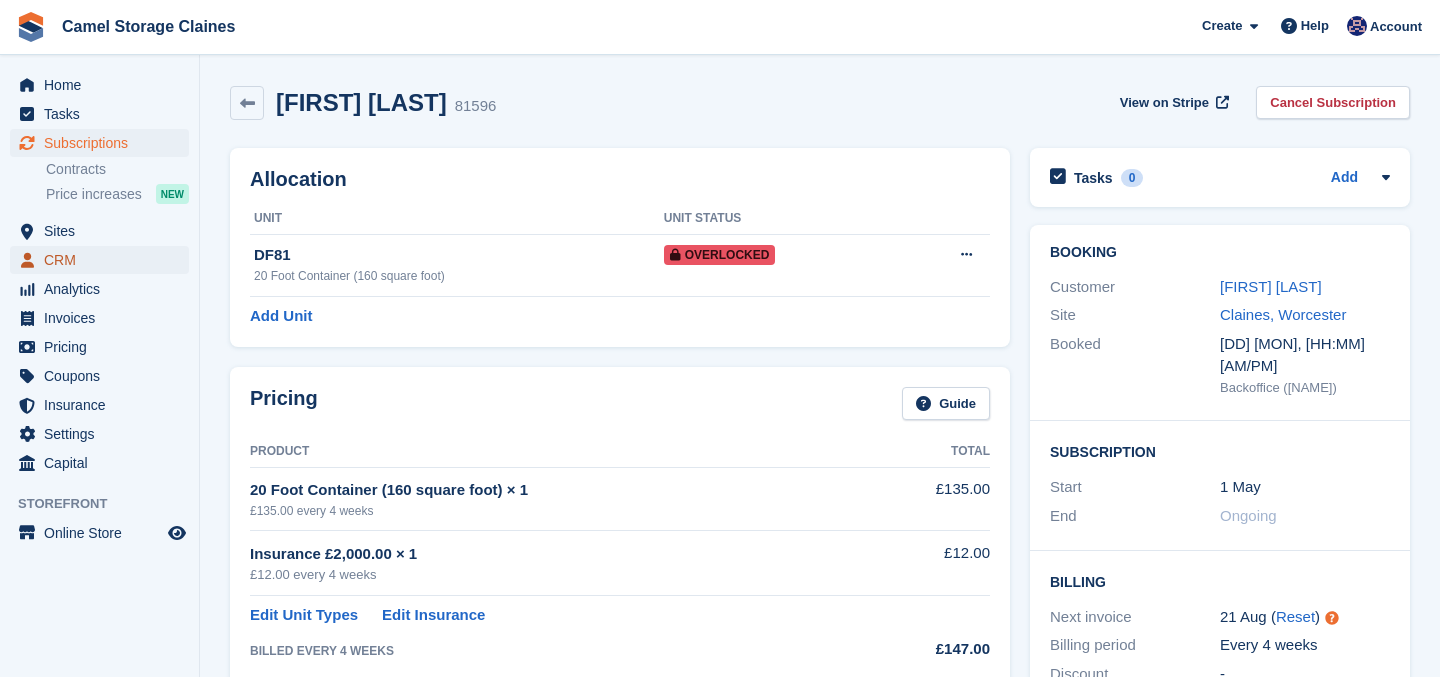 click on "CRM" at bounding box center [104, 260] 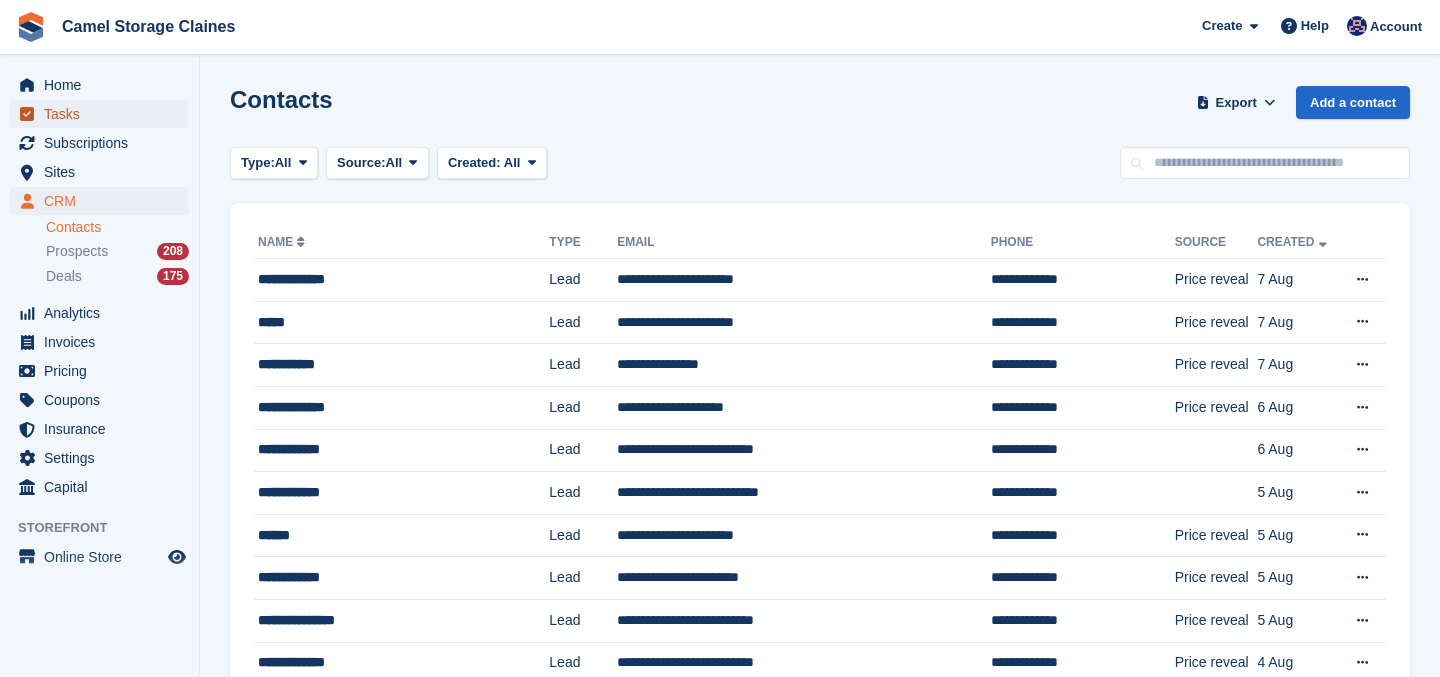 click on "Tasks" at bounding box center [104, 114] 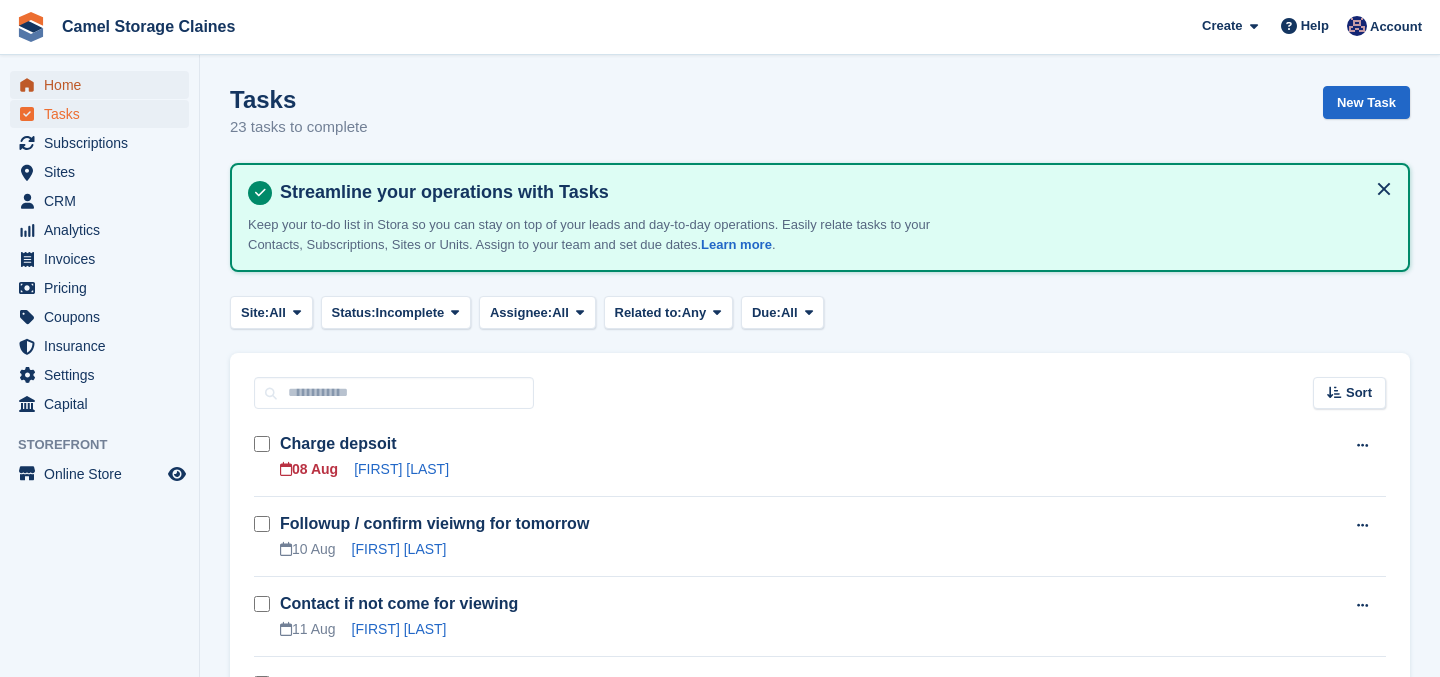 click on "Home" at bounding box center [104, 85] 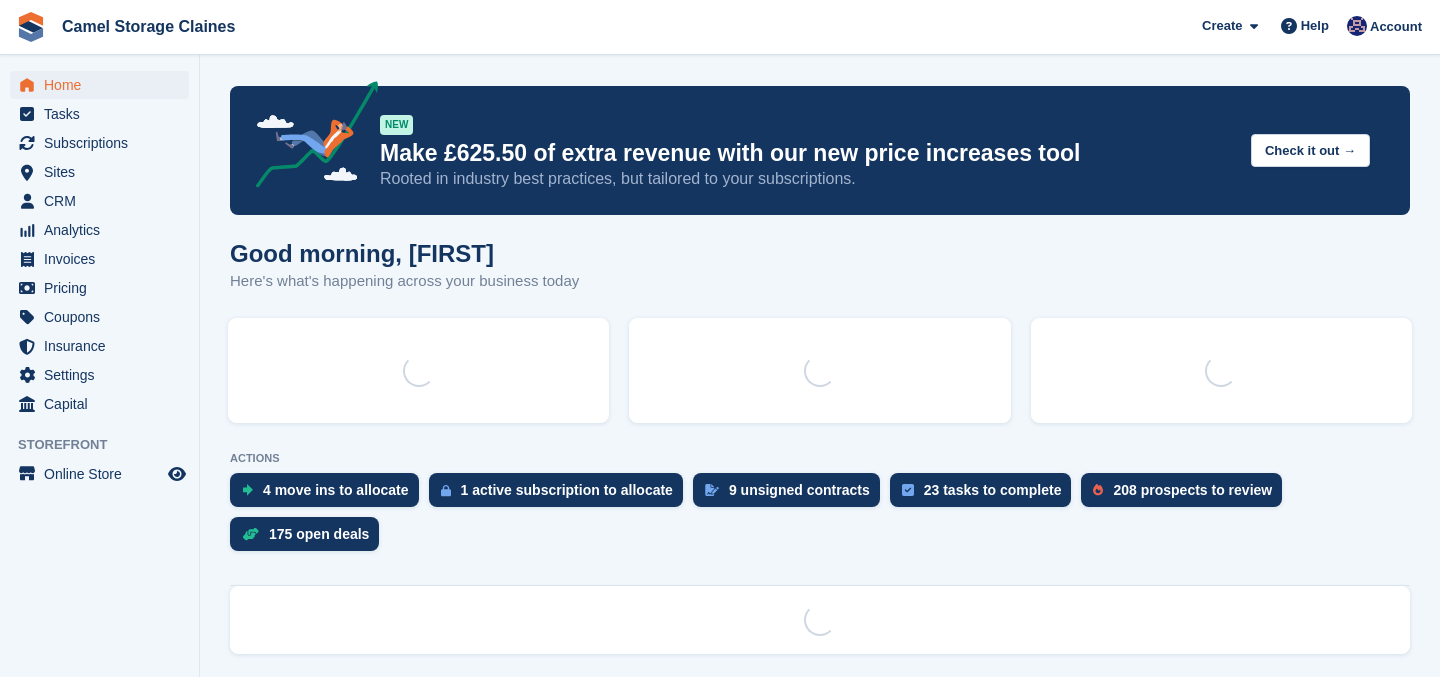 scroll, scrollTop: 0, scrollLeft: 0, axis: both 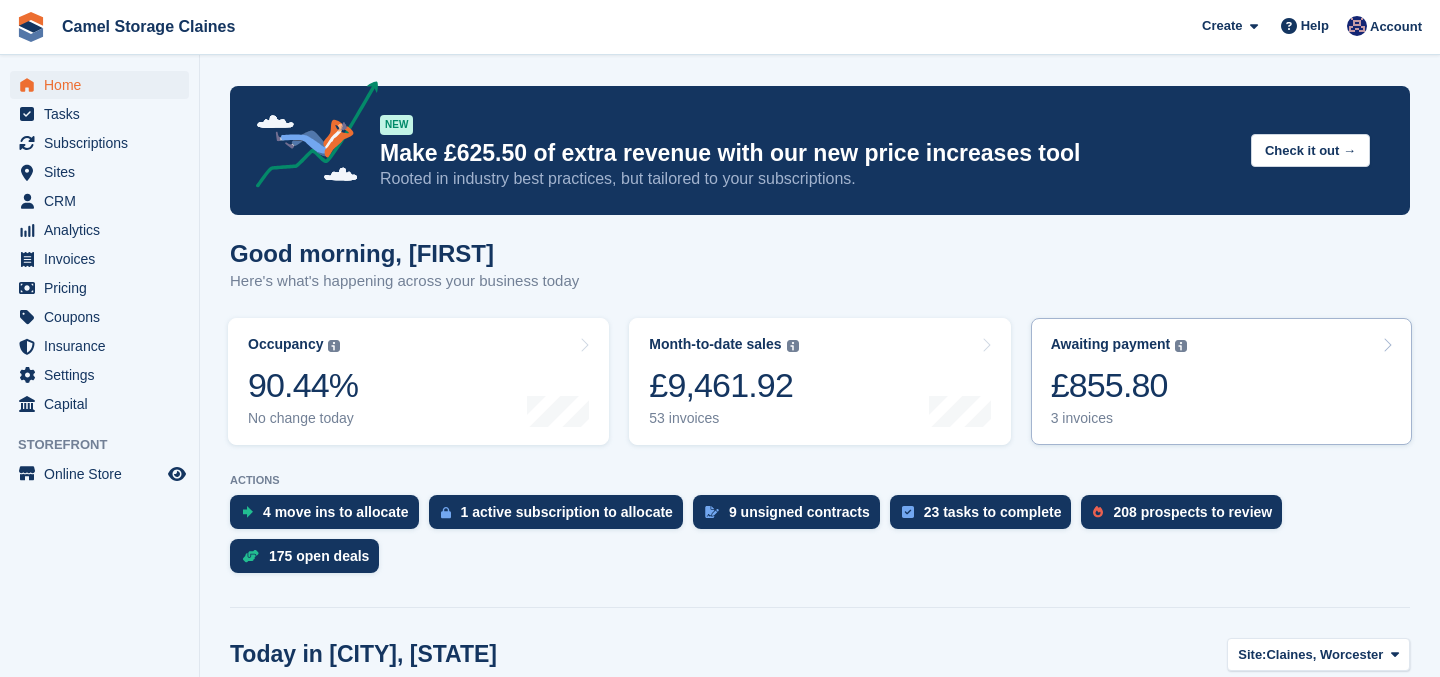 click on "£855.80" at bounding box center (1119, 385) 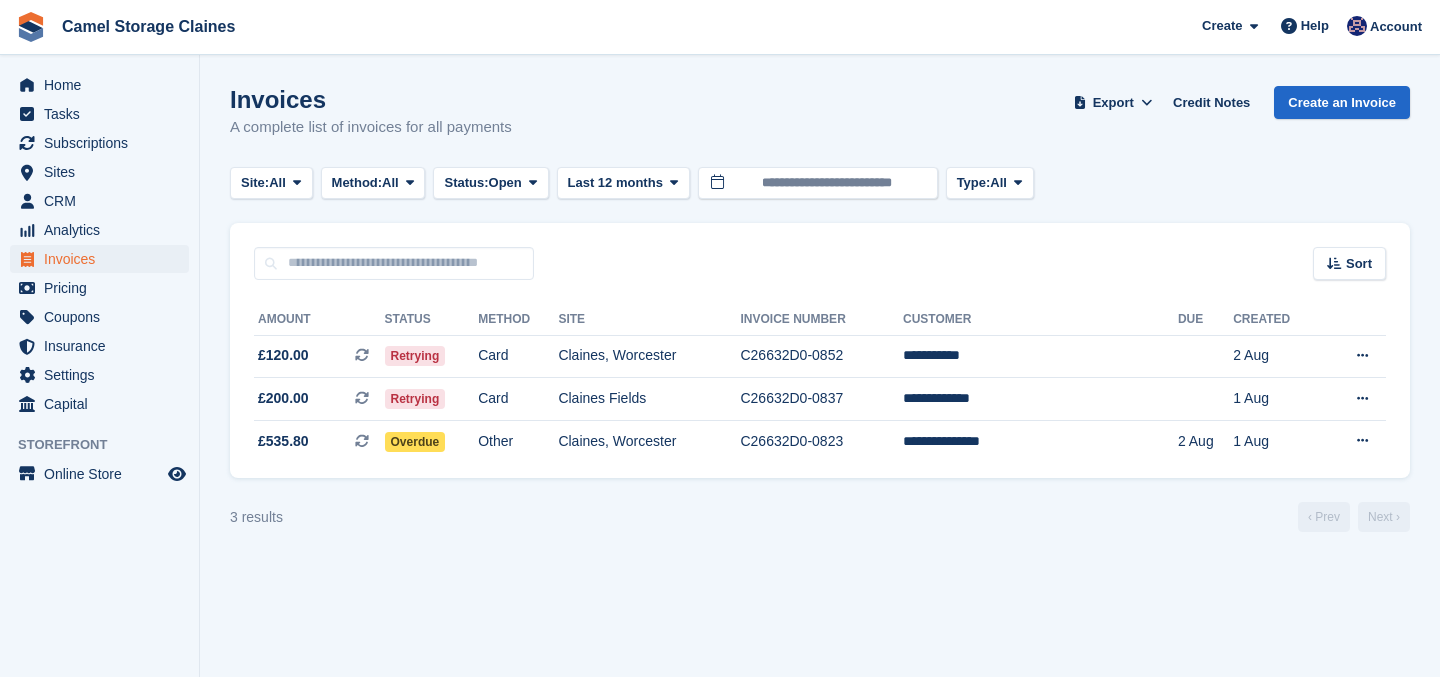 scroll, scrollTop: 0, scrollLeft: 0, axis: both 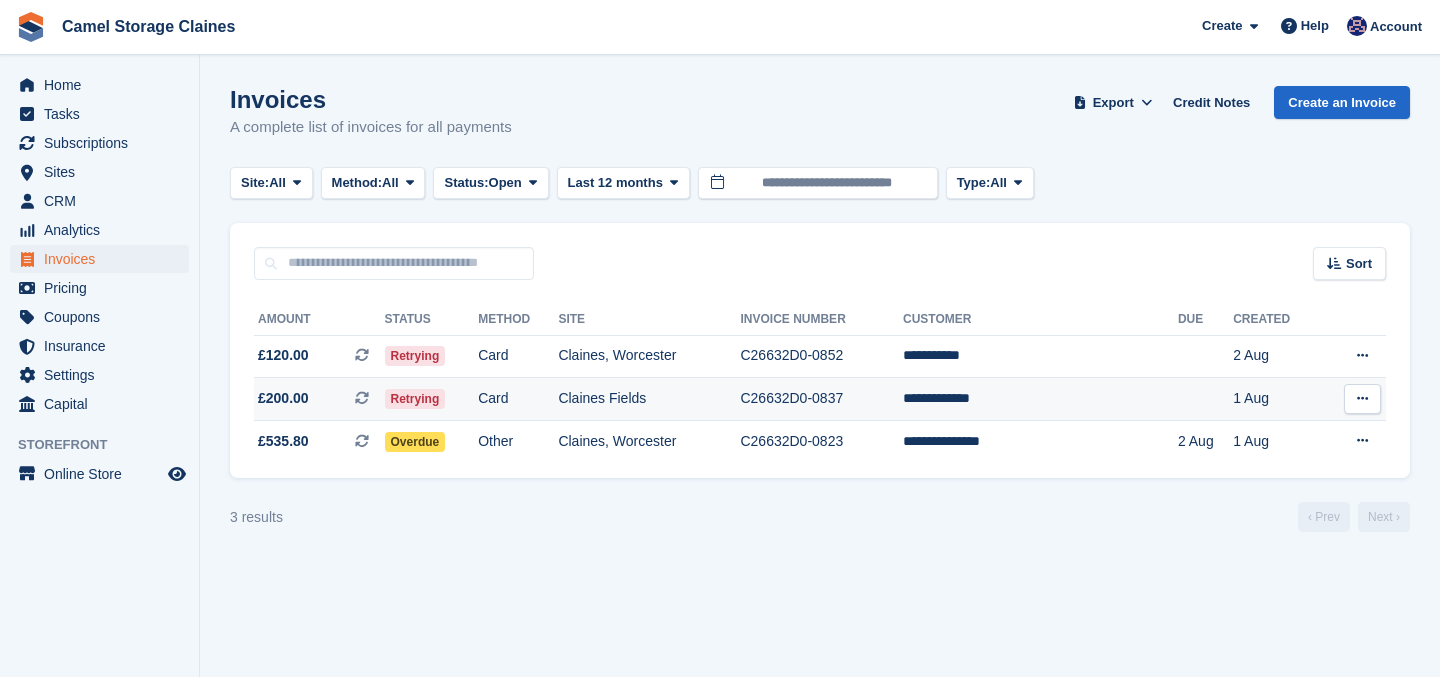 click on "Claines Fields" at bounding box center (649, 399) 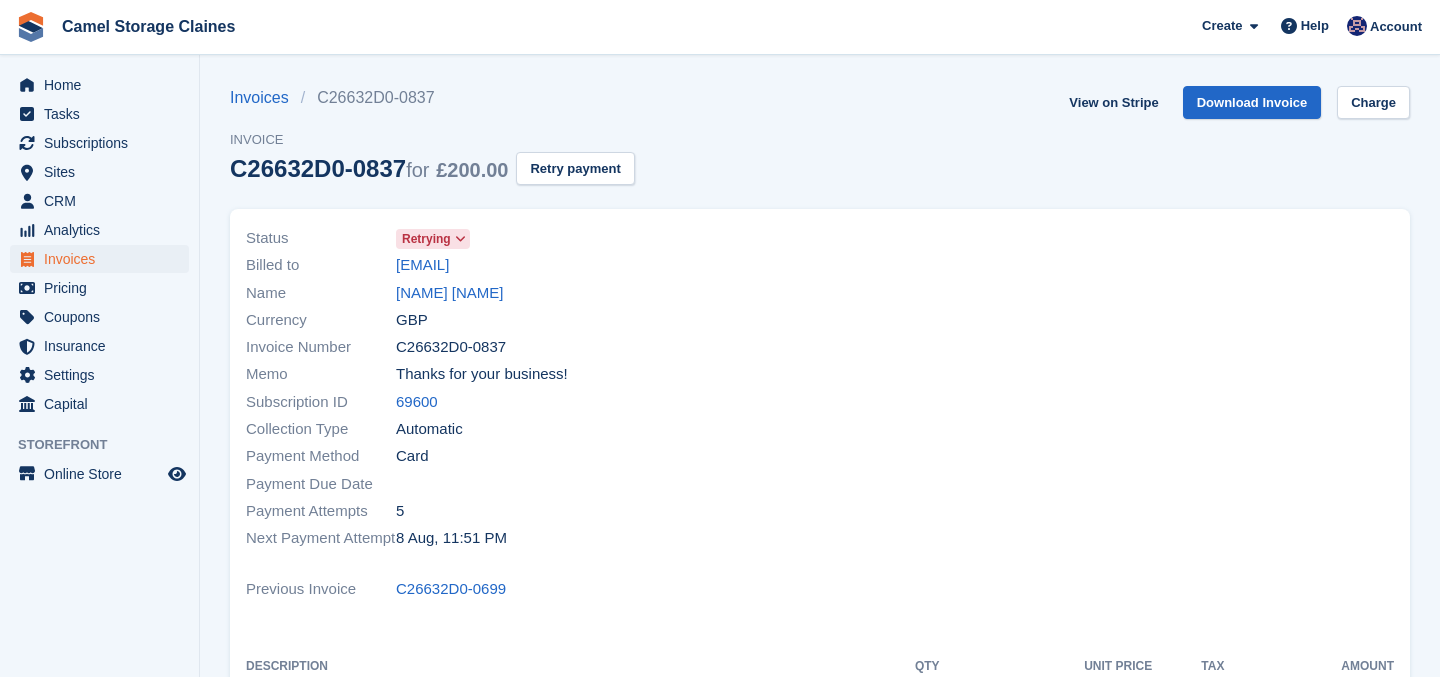 scroll, scrollTop: 0, scrollLeft: 0, axis: both 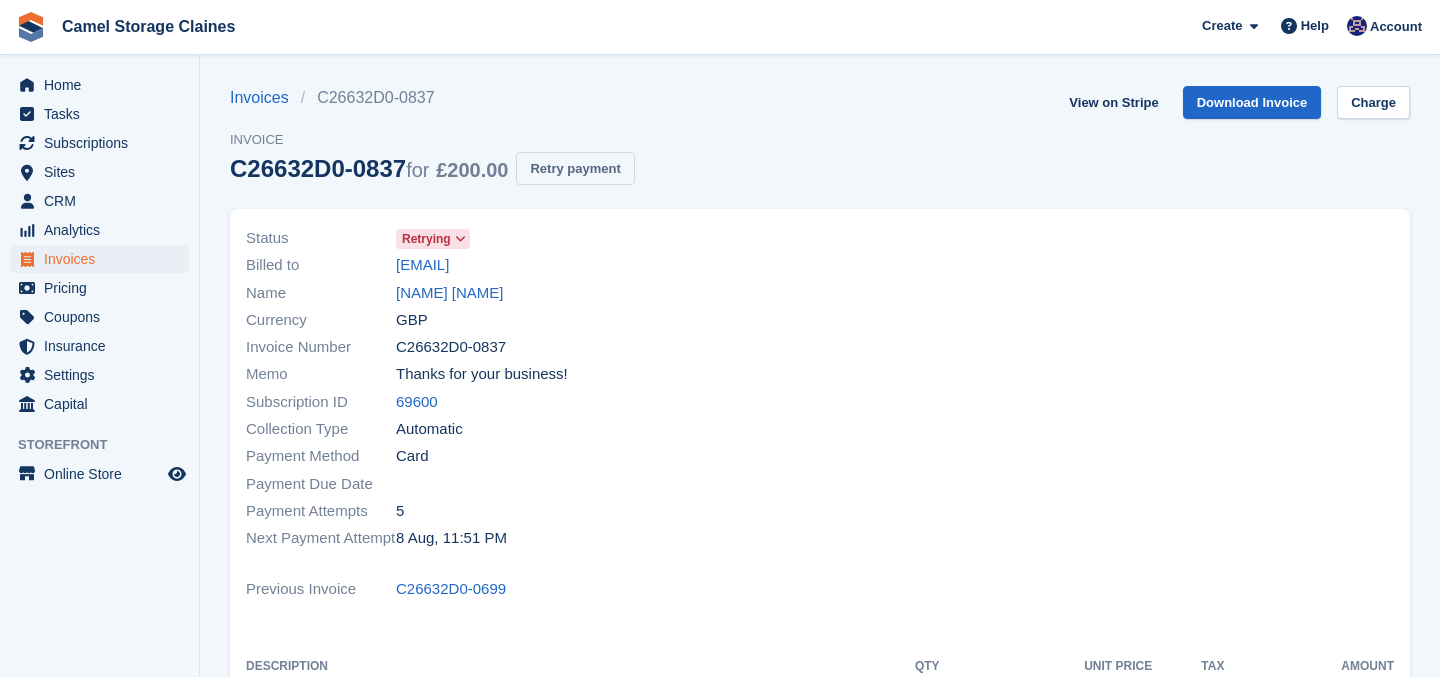 click on "Retry payment" at bounding box center [575, 168] 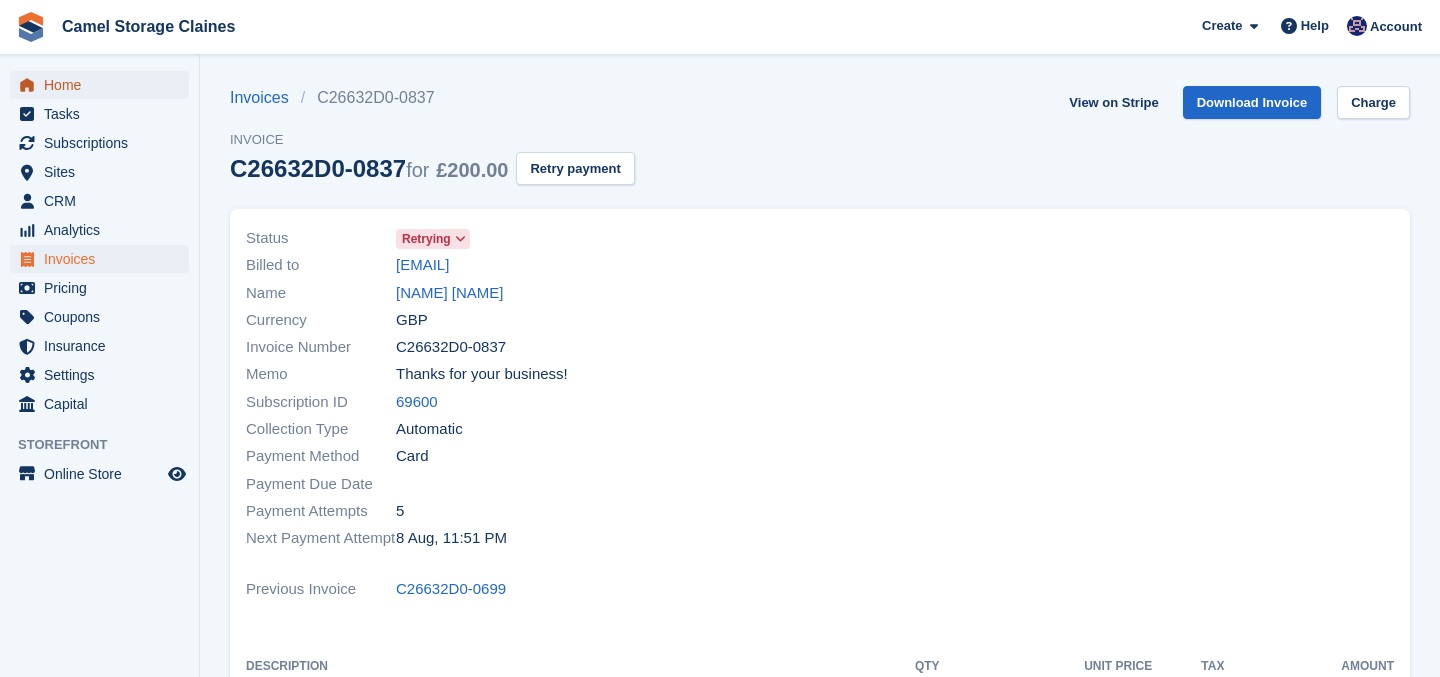 click on "Home" at bounding box center [104, 85] 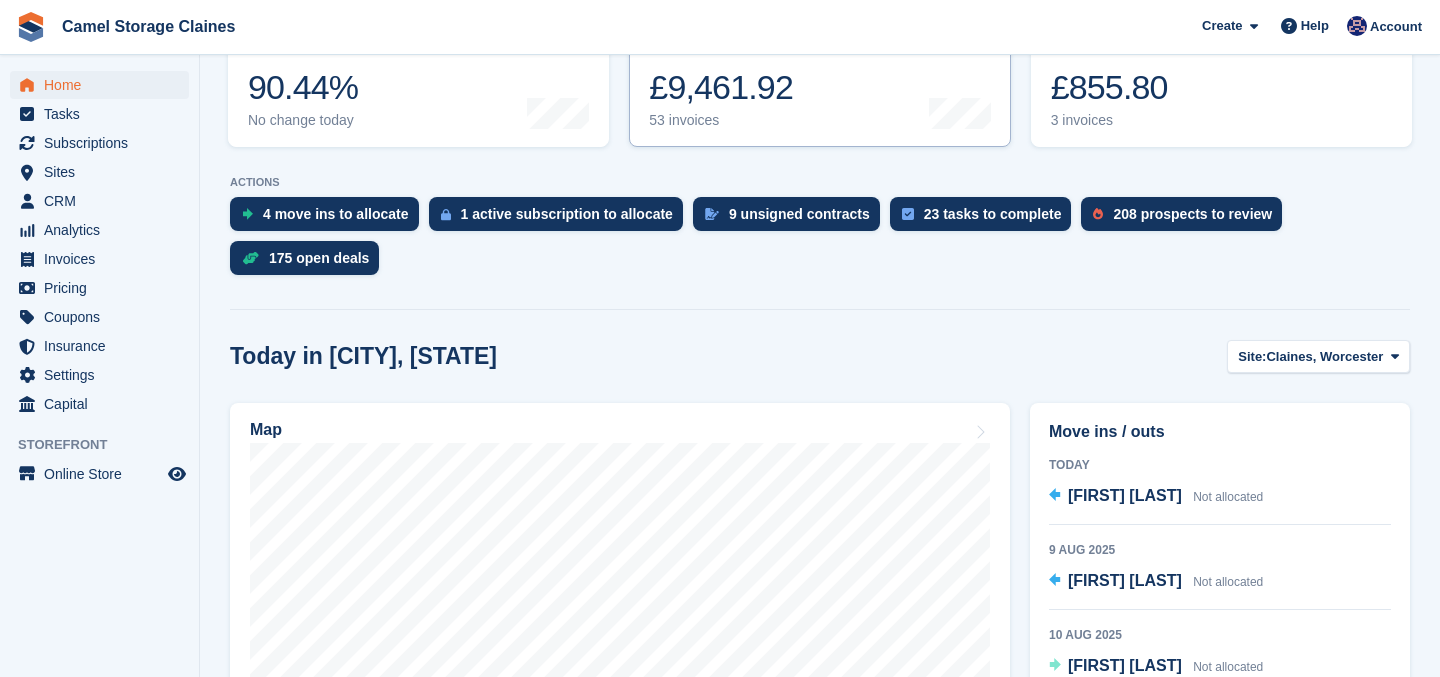 scroll, scrollTop: 0, scrollLeft: 0, axis: both 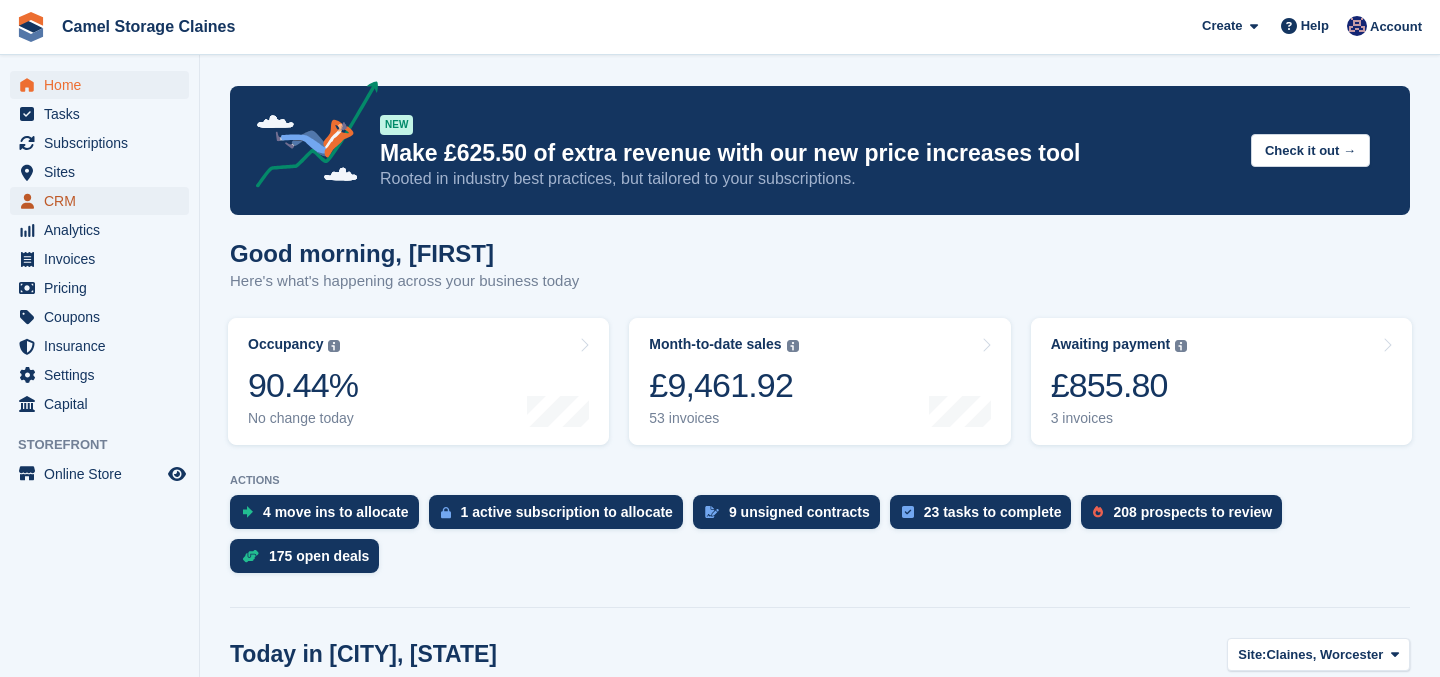 click on "CRM" at bounding box center [104, 201] 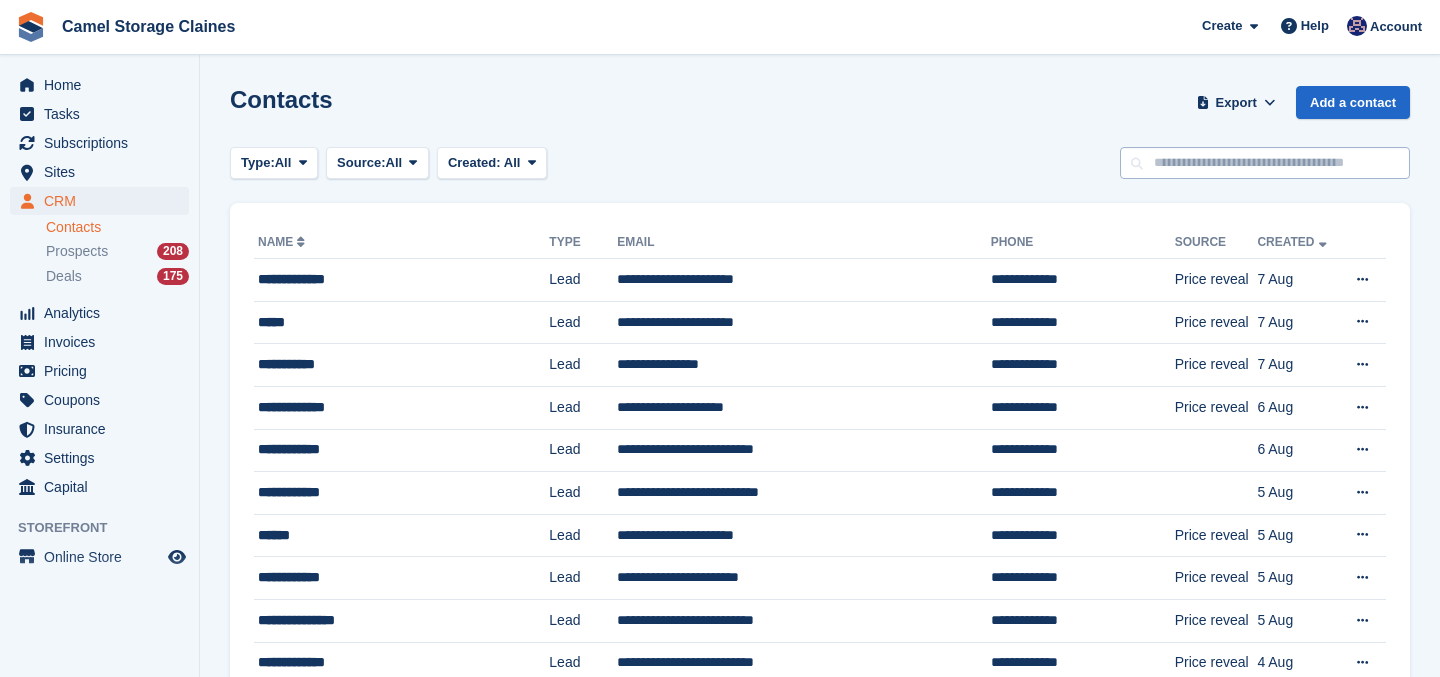 scroll, scrollTop: 0, scrollLeft: 0, axis: both 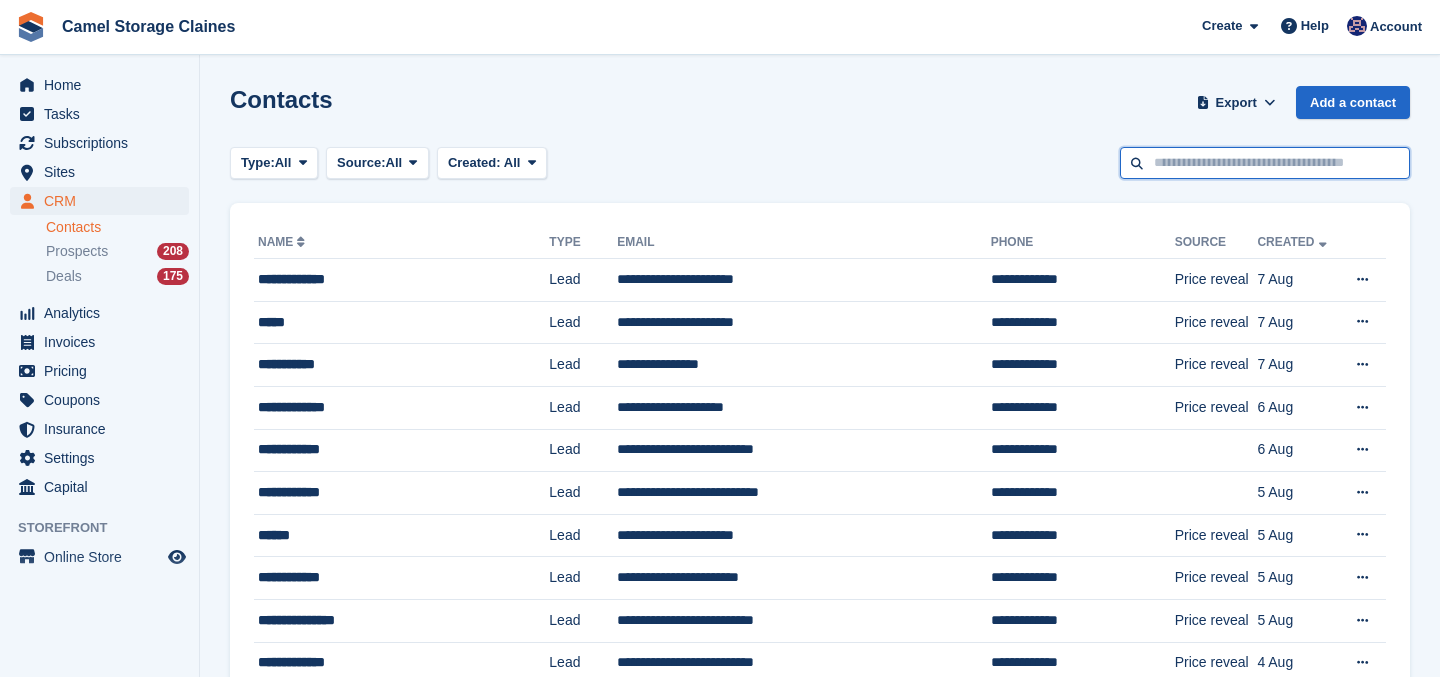 click at bounding box center [1265, 163] 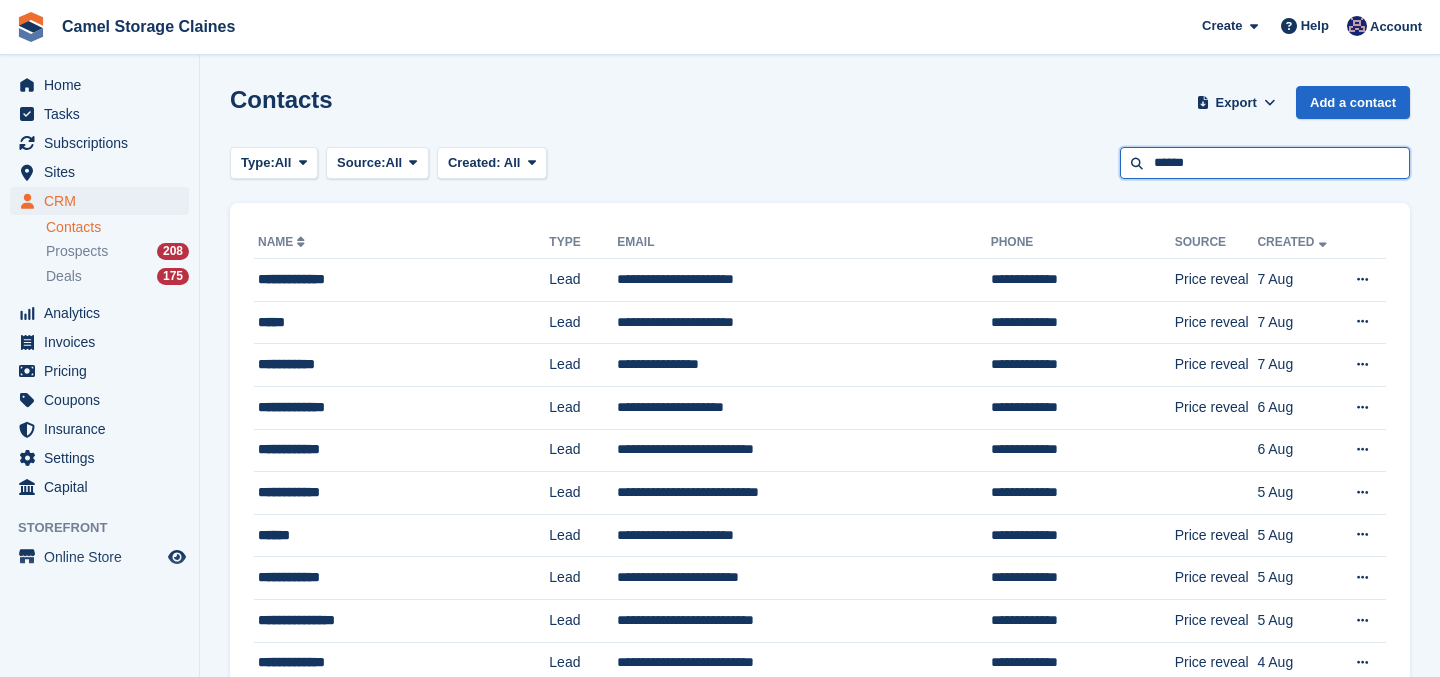 type on "******" 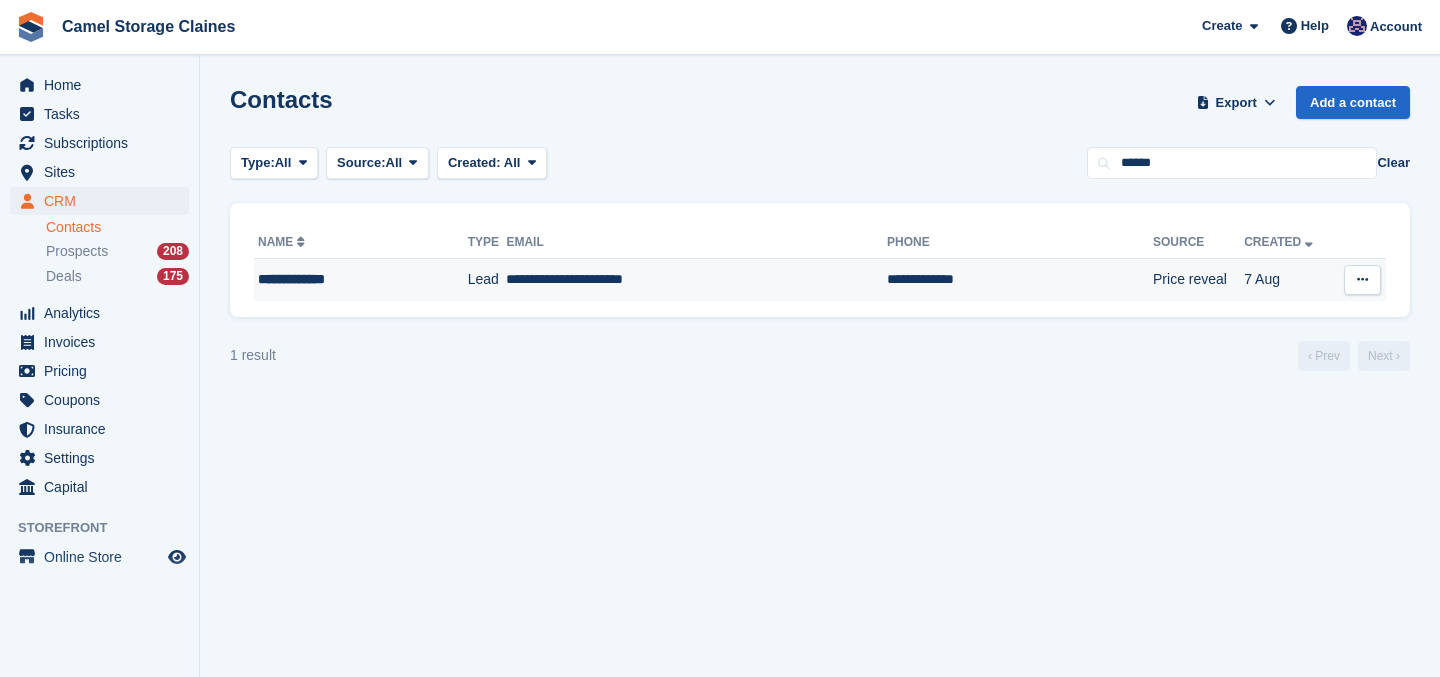 click on "**********" at bounding box center (696, 280) 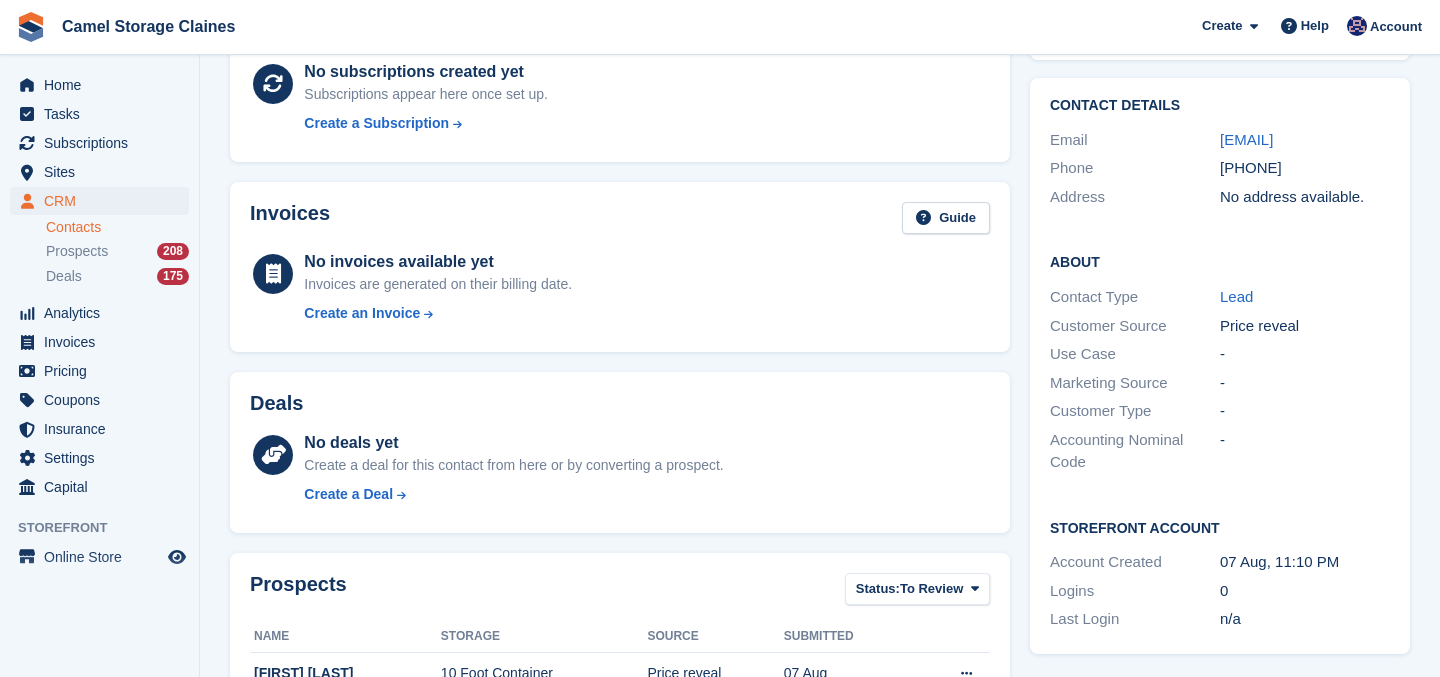 scroll, scrollTop: 0, scrollLeft: 0, axis: both 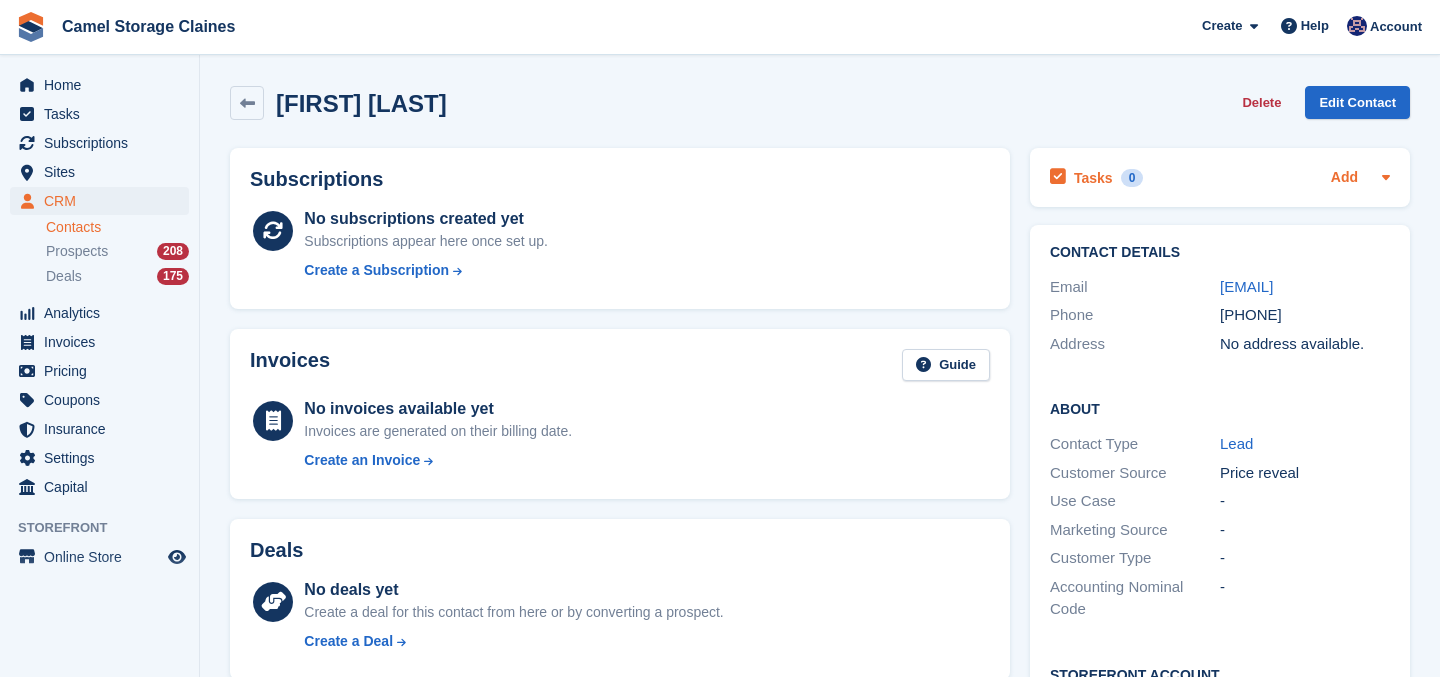 click on "Add" at bounding box center (1344, 178) 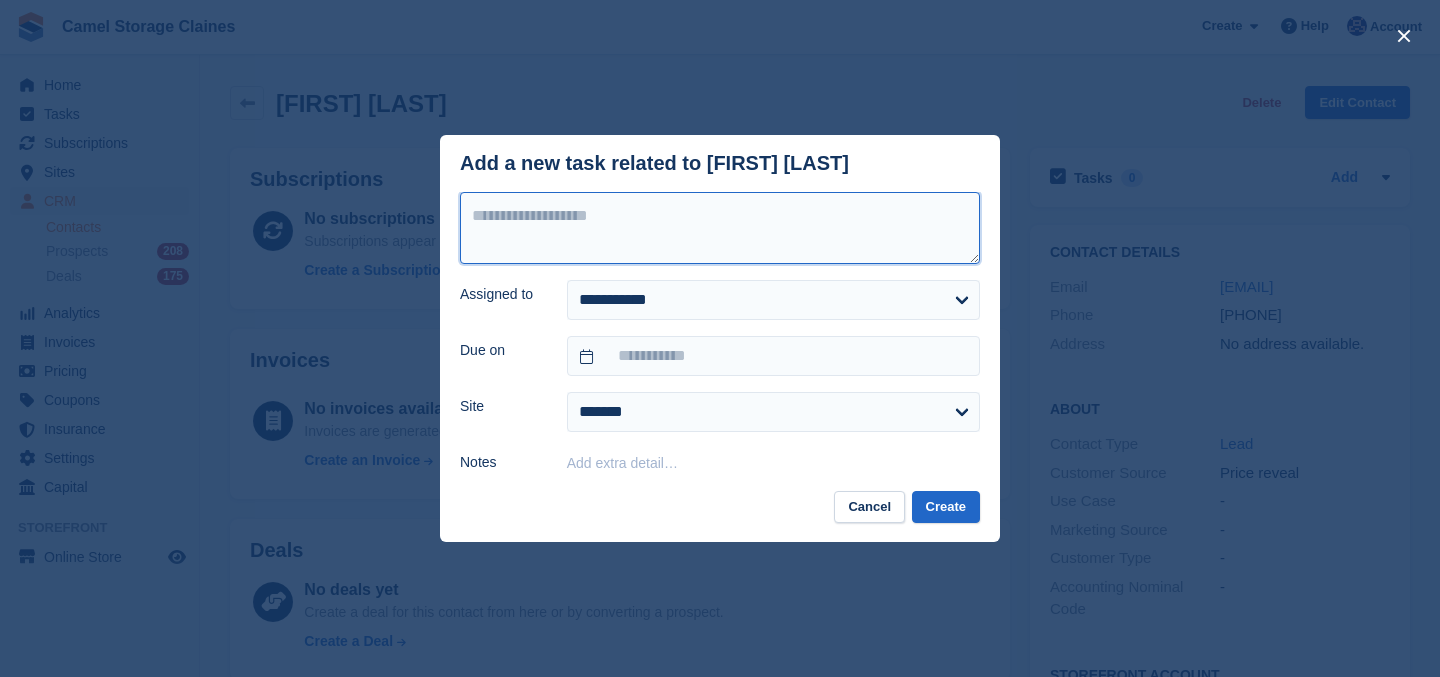 click at bounding box center [720, 228] 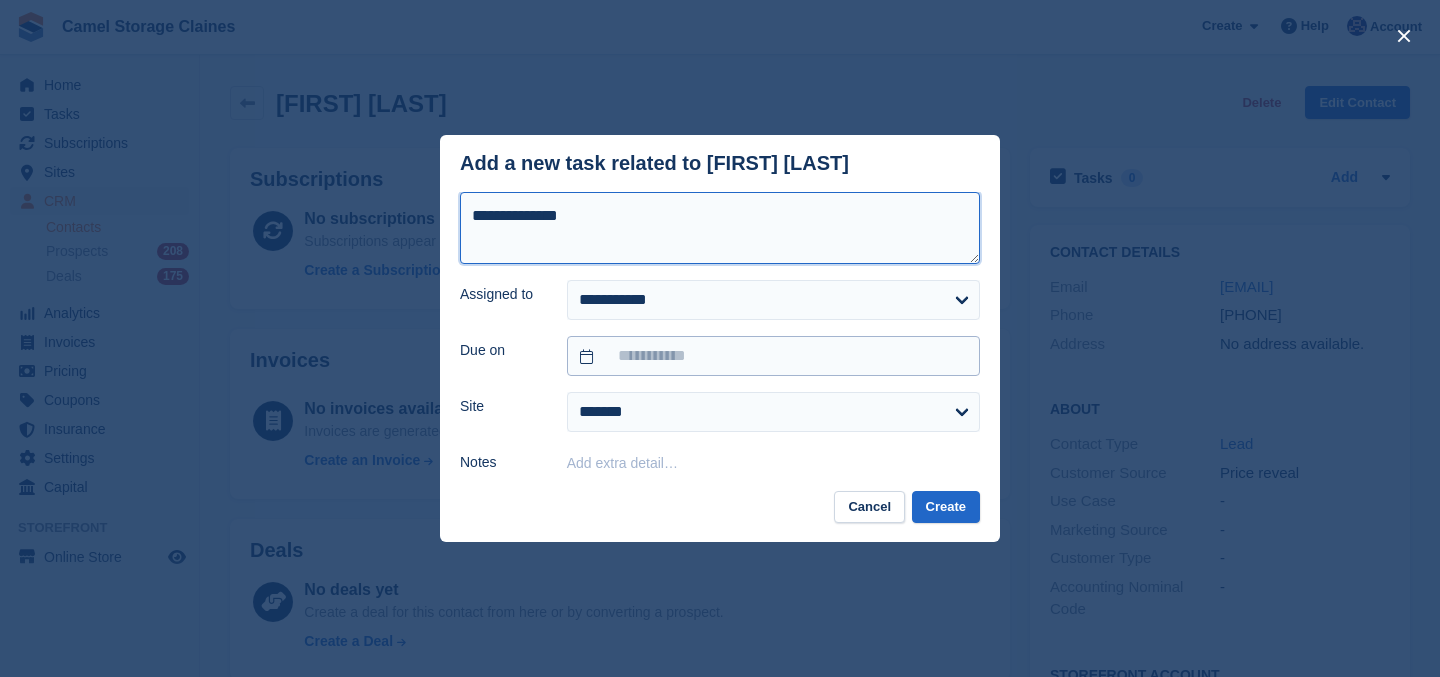 type on "**********" 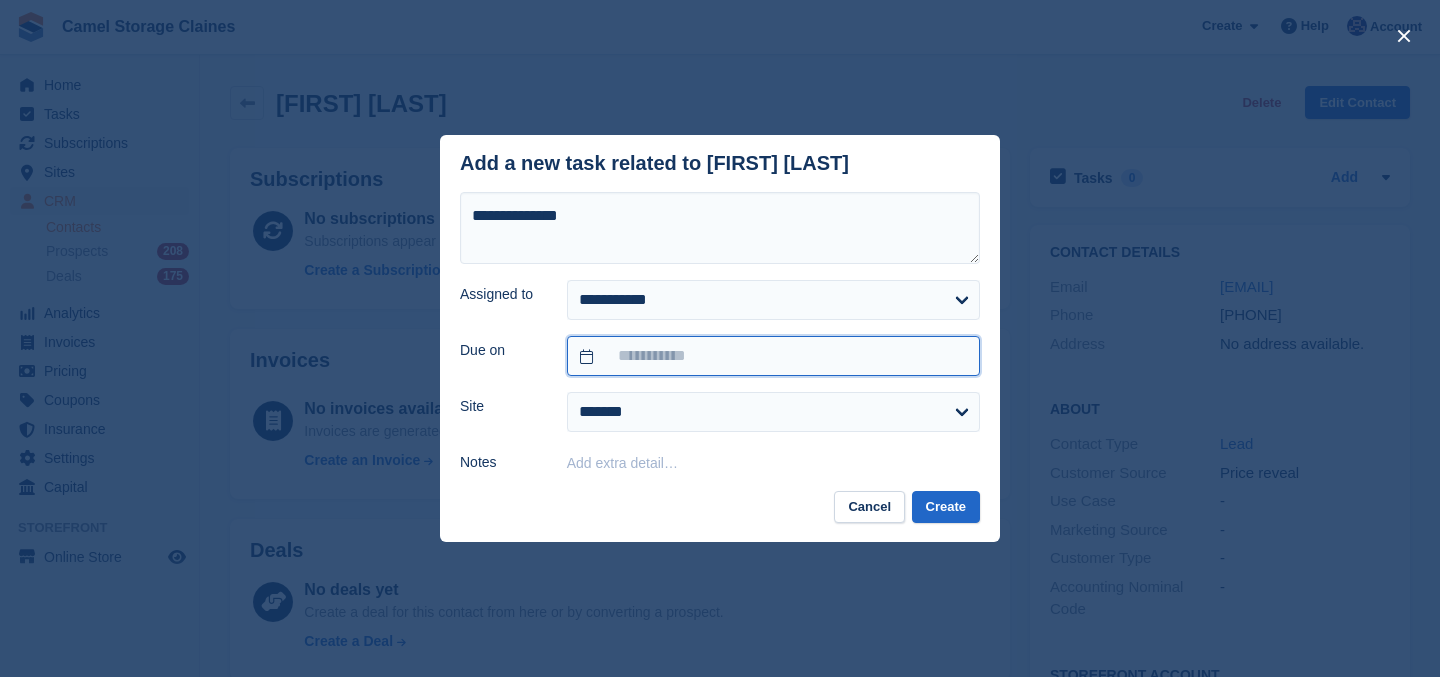 click at bounding box center [773, 356] 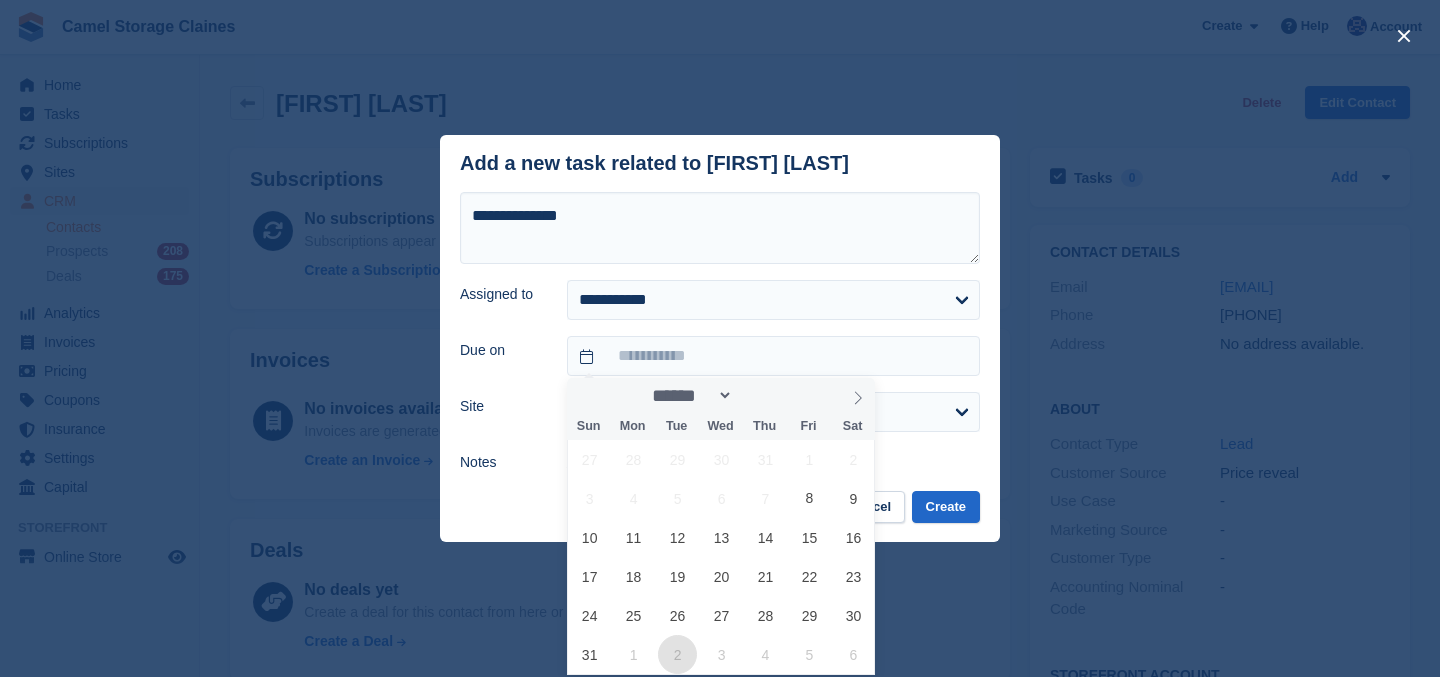 click on "2" at bounding box center [677, 654] 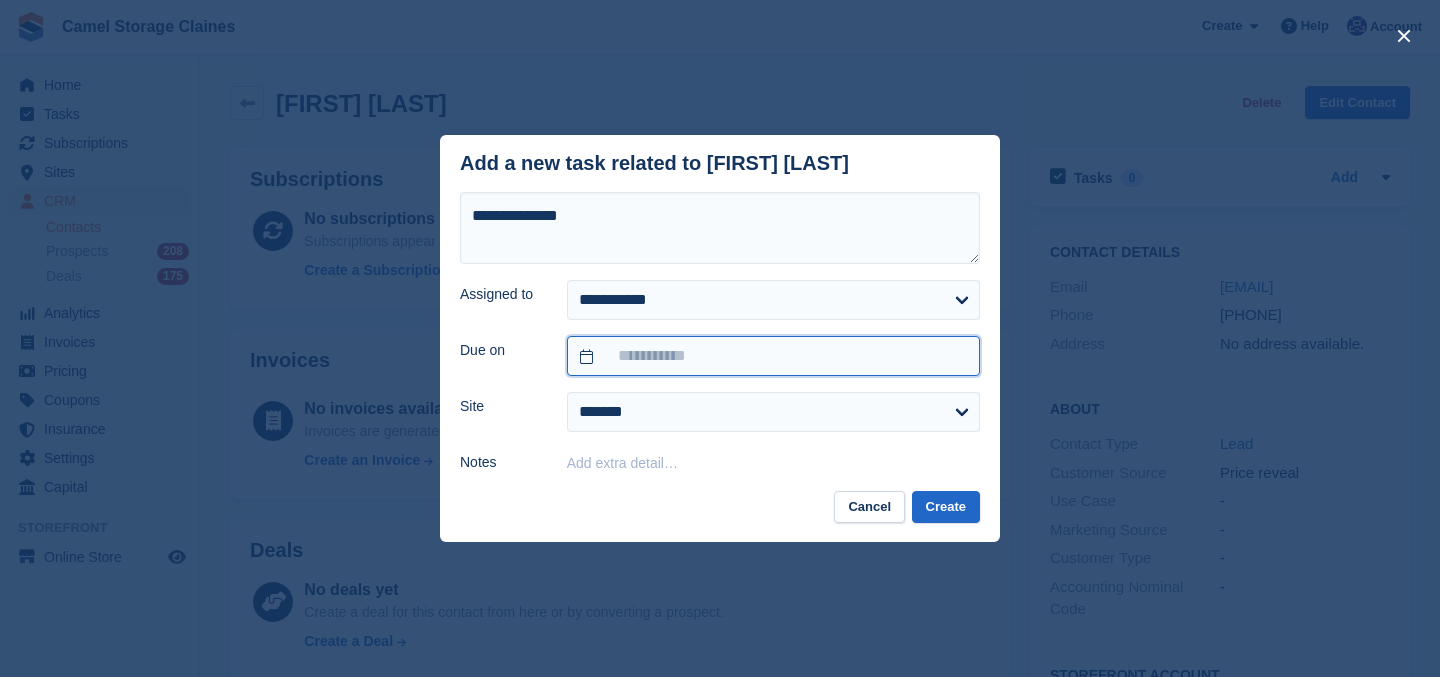 type on "**********" 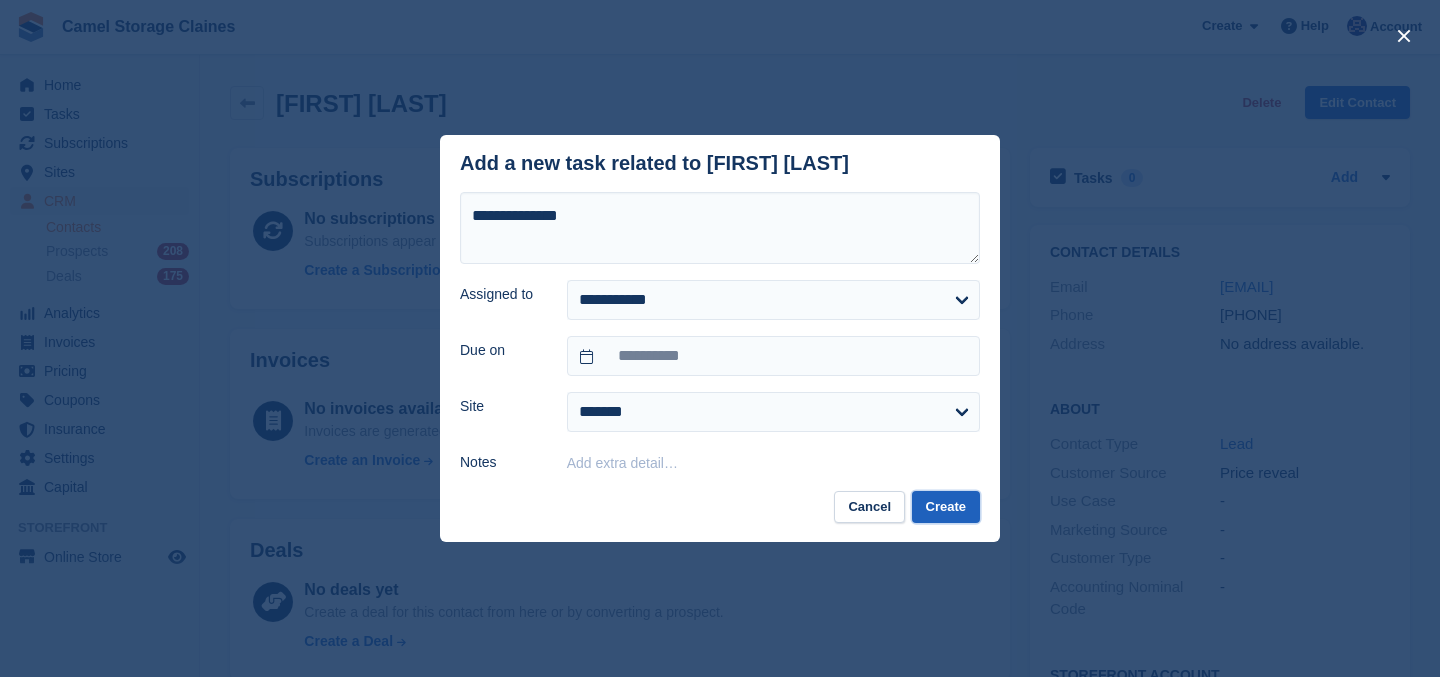 click on "Create" at bounding box center (946, 507) 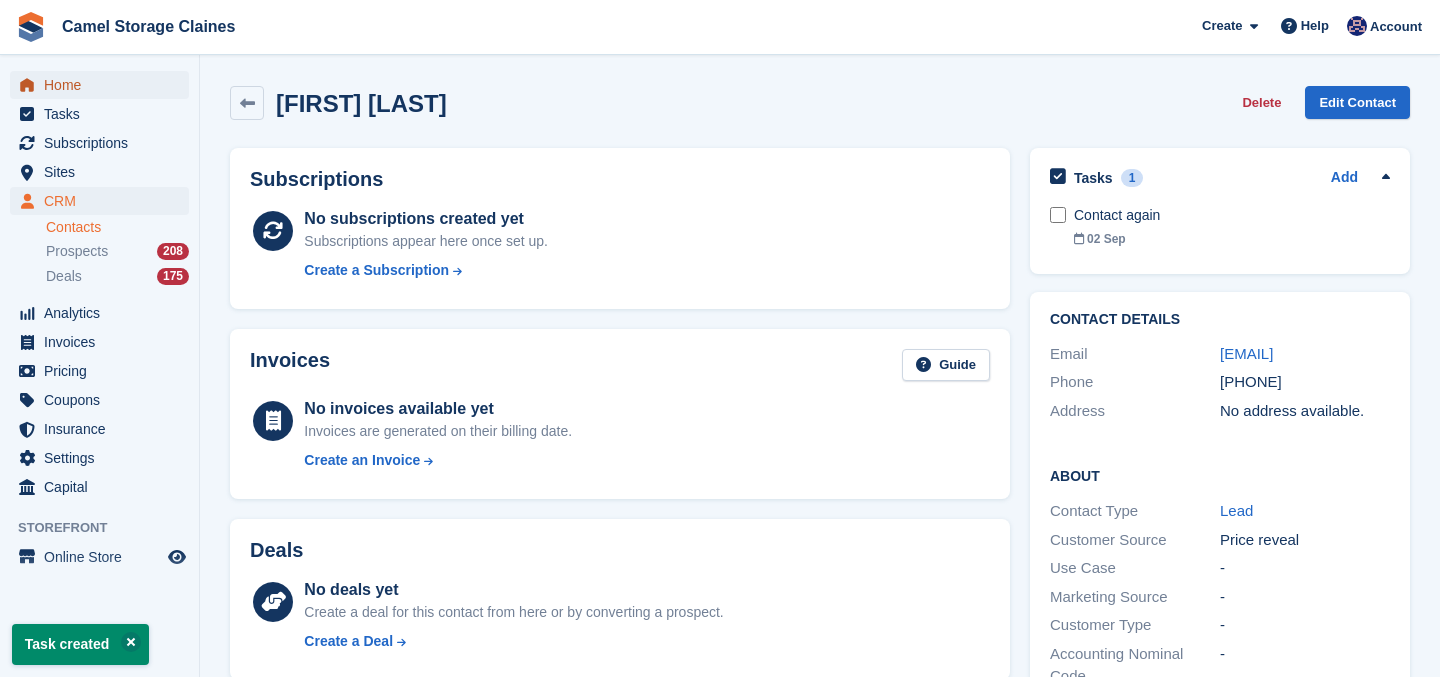 click on "Home" at bounding box center (104, 85) 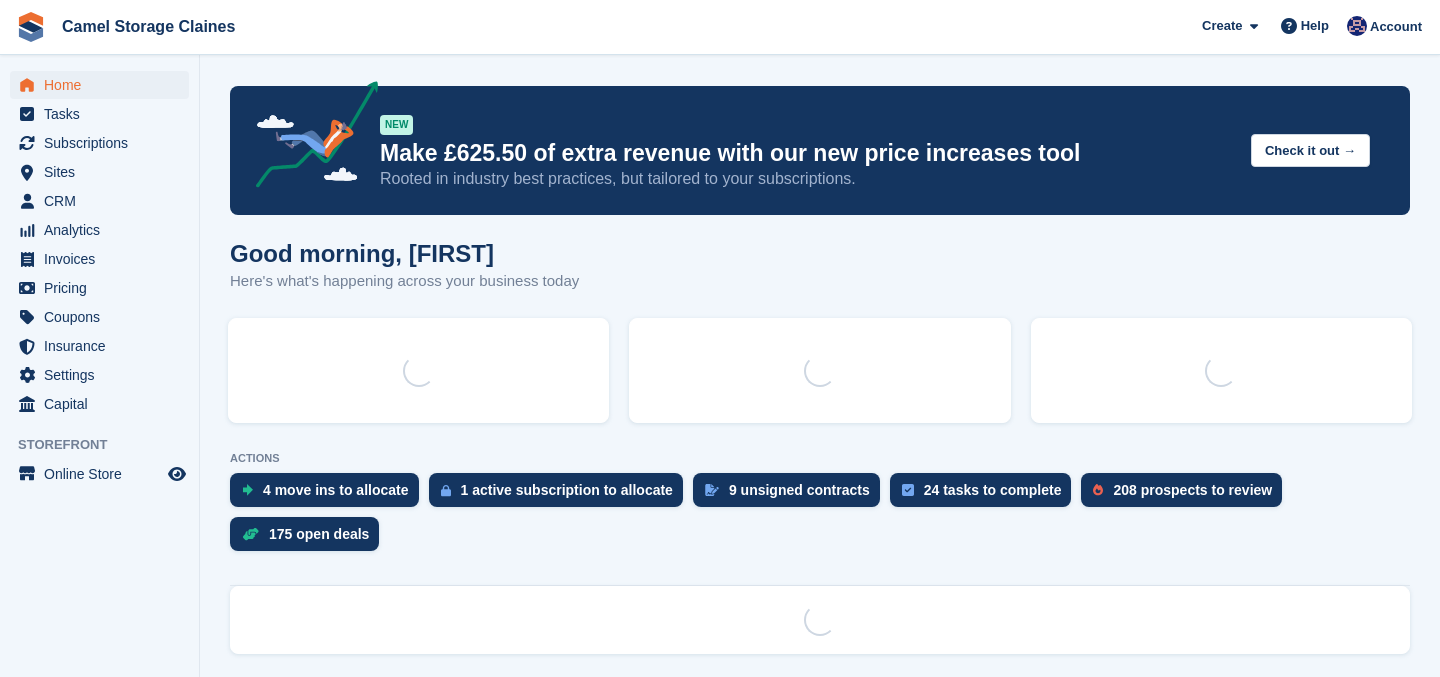 scroll, scrollTop: 0, scrollLeft: 0, axis: both 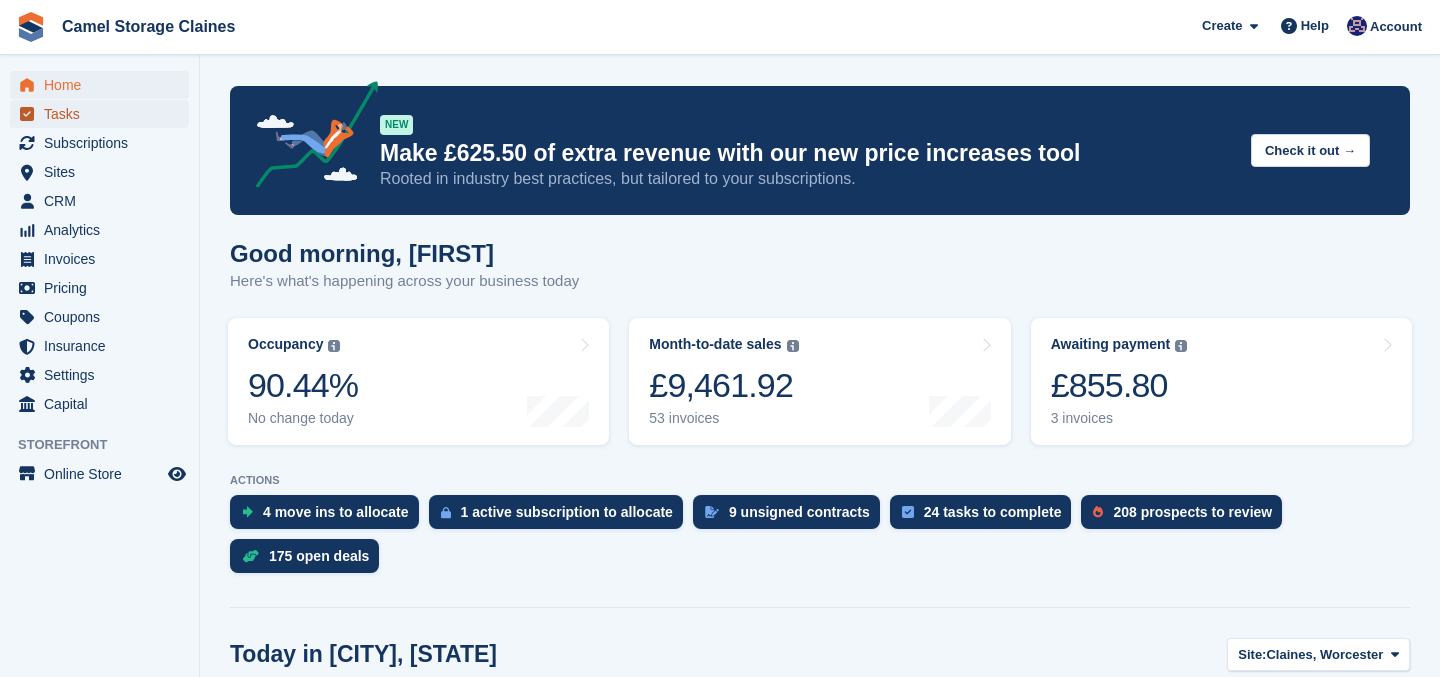 click on "Tasks" at bounding box center [104, 114] 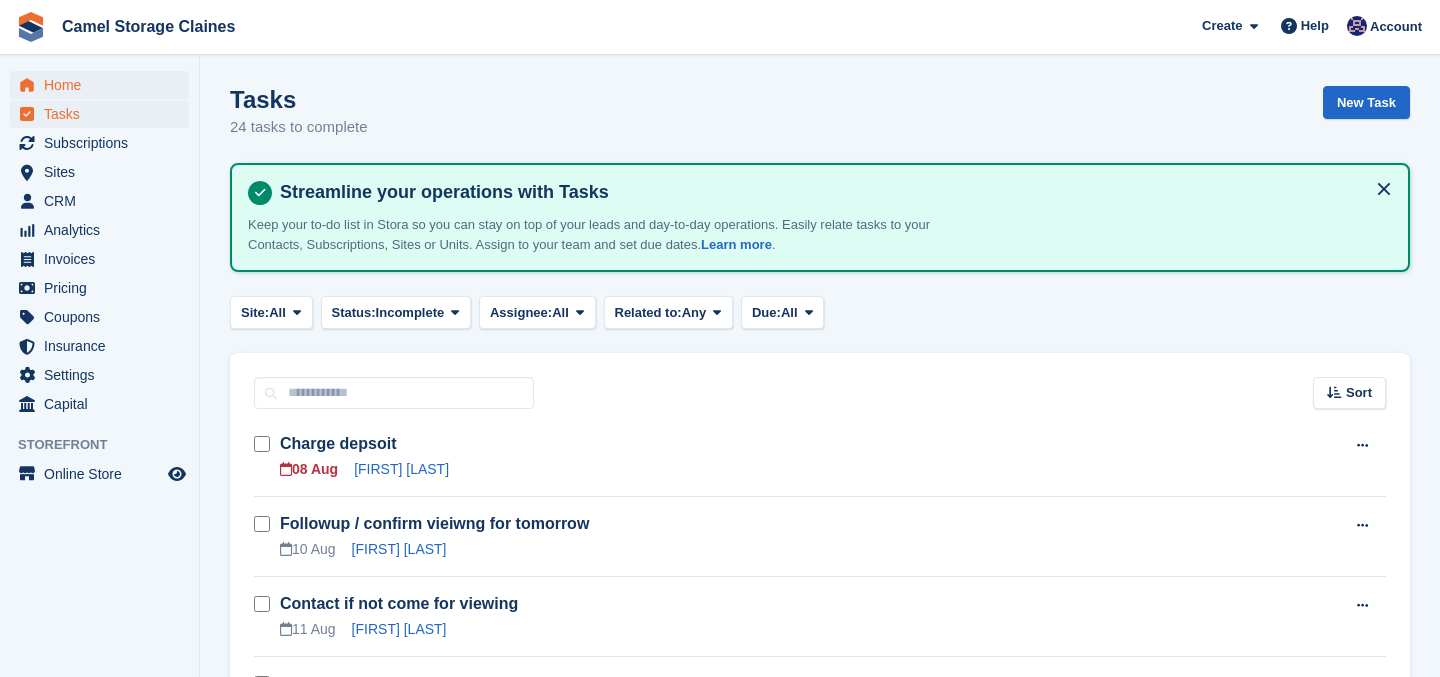 scroll, scrollTop: 0, scrollLeft: 0, axis: both 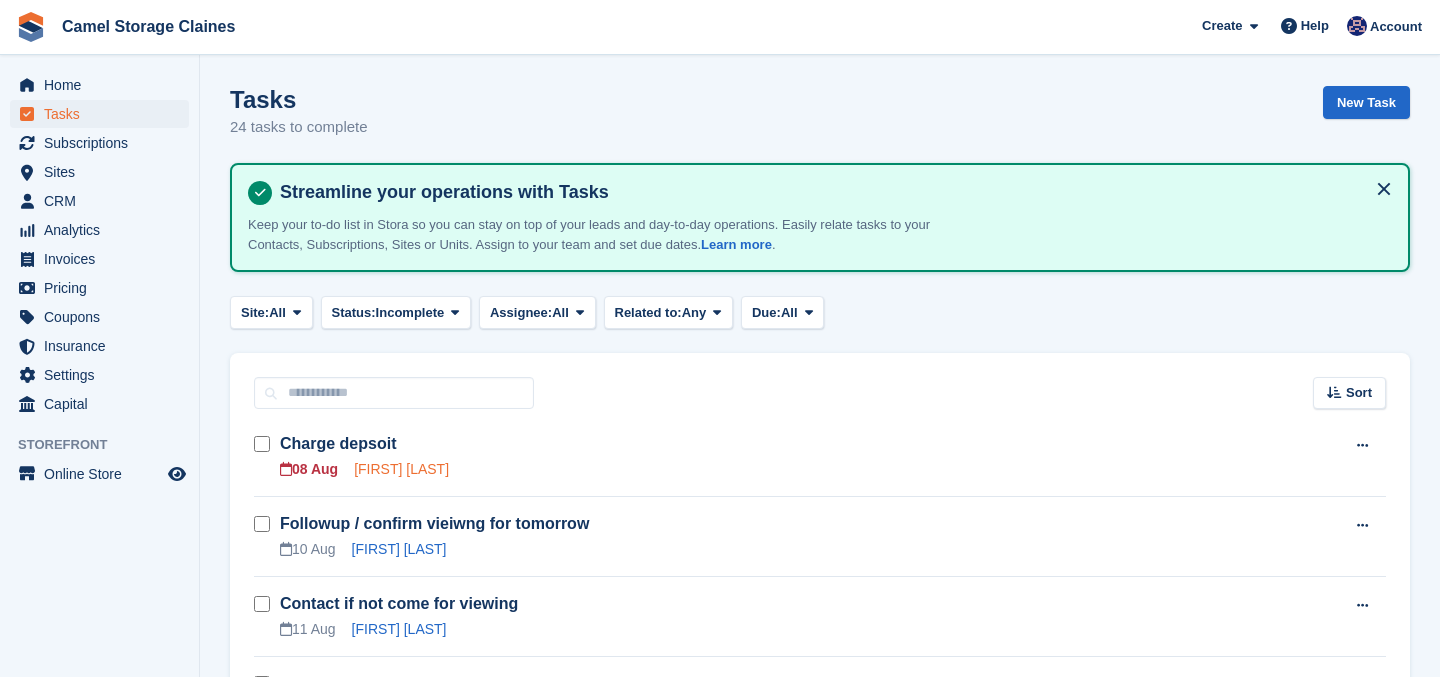 click on "[FIRST] [LAST]" at bounding box center (401, 469) 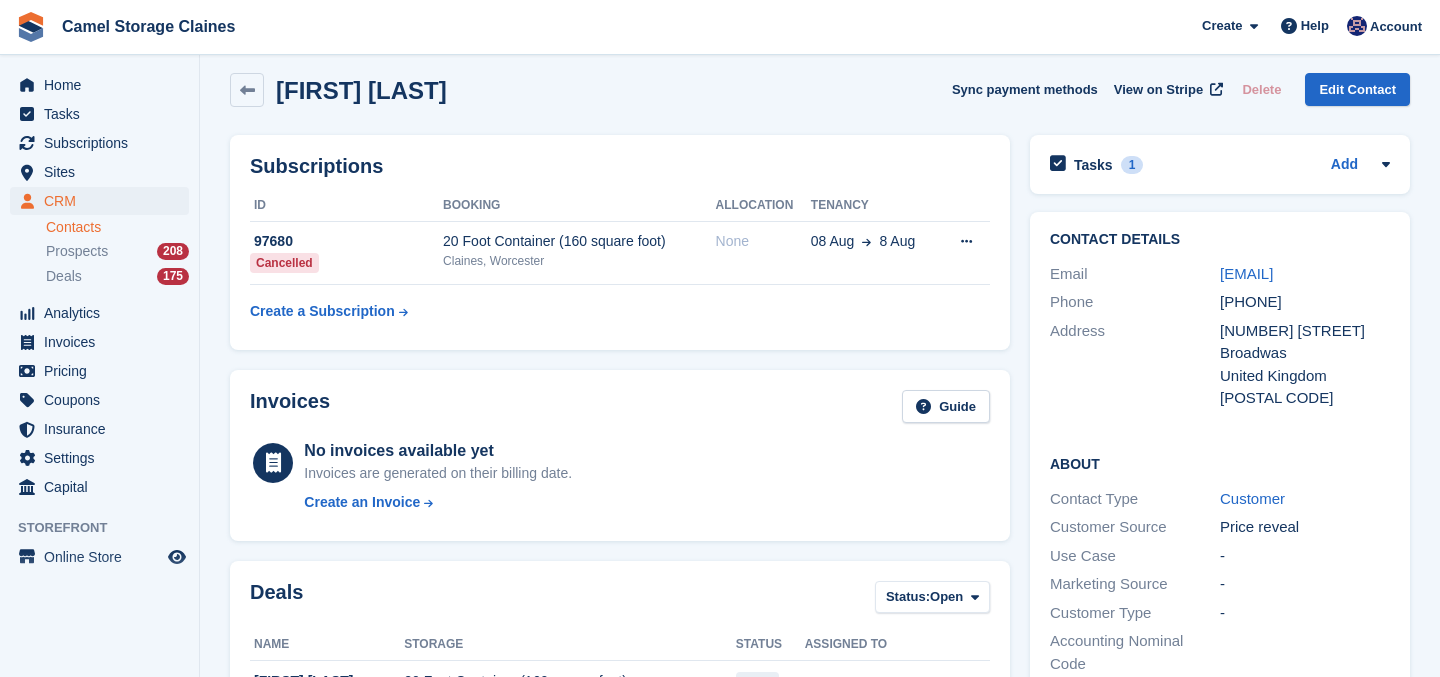 scroll, scrollTop: 0, scrollLeft: 0, axis: both 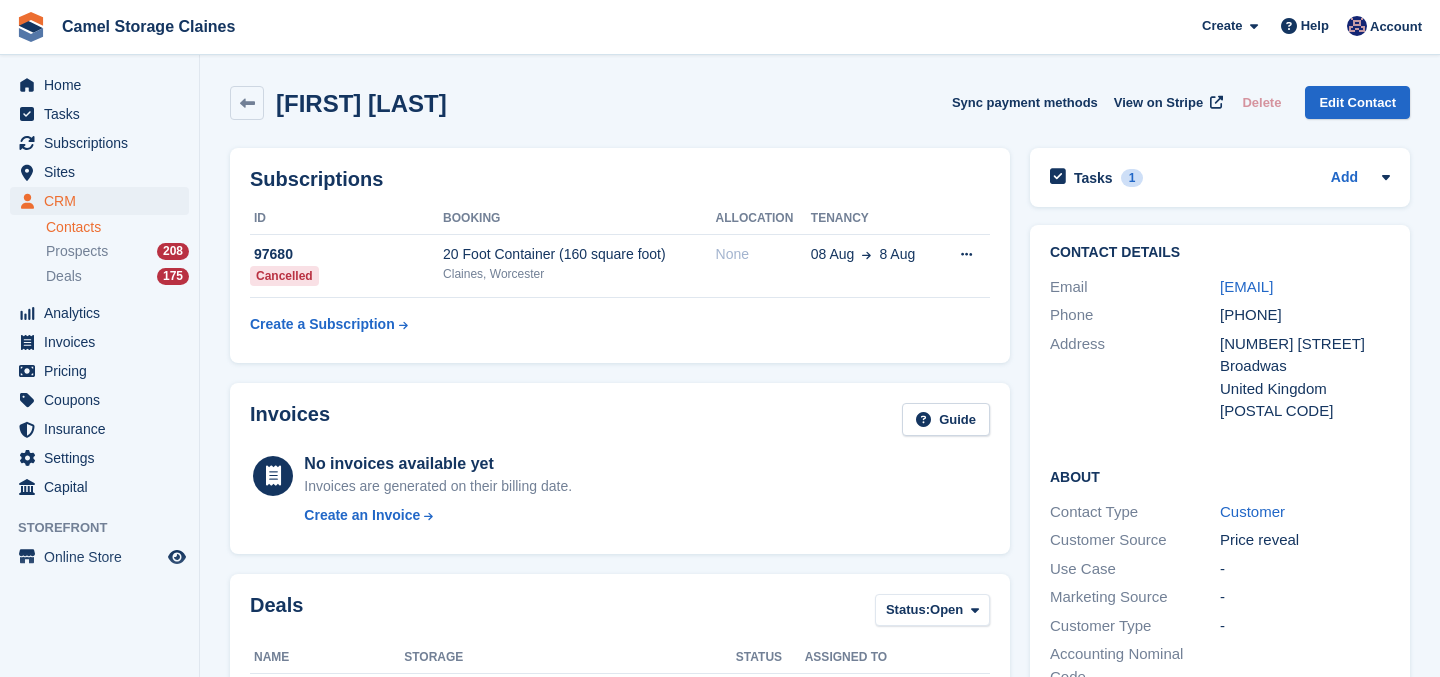 drag, startPoint x: 1343, startPoint y: 315, endPoint x: 1194, endPoint y: 301, distance: 149.65627 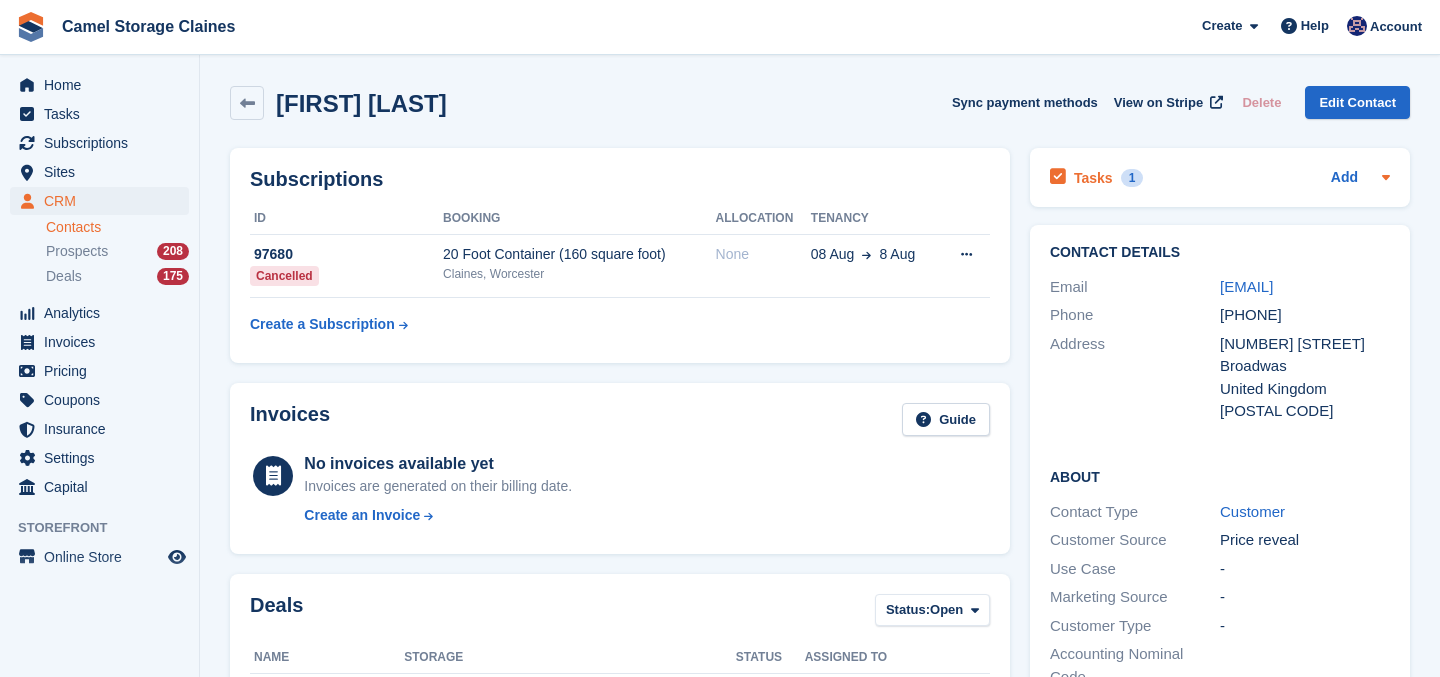 click on "Tasks
1" at bounding box center [1096, 177] 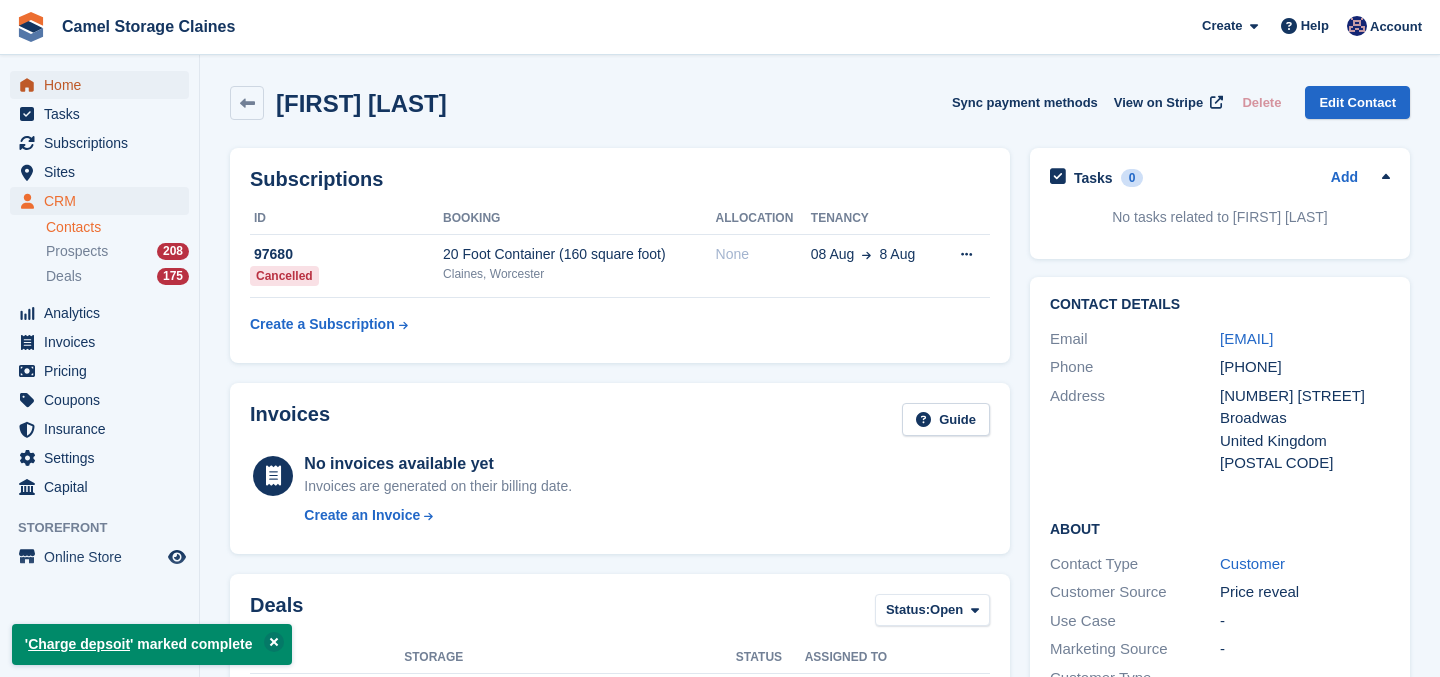 click on "Home" at bounding box center [104, 85] 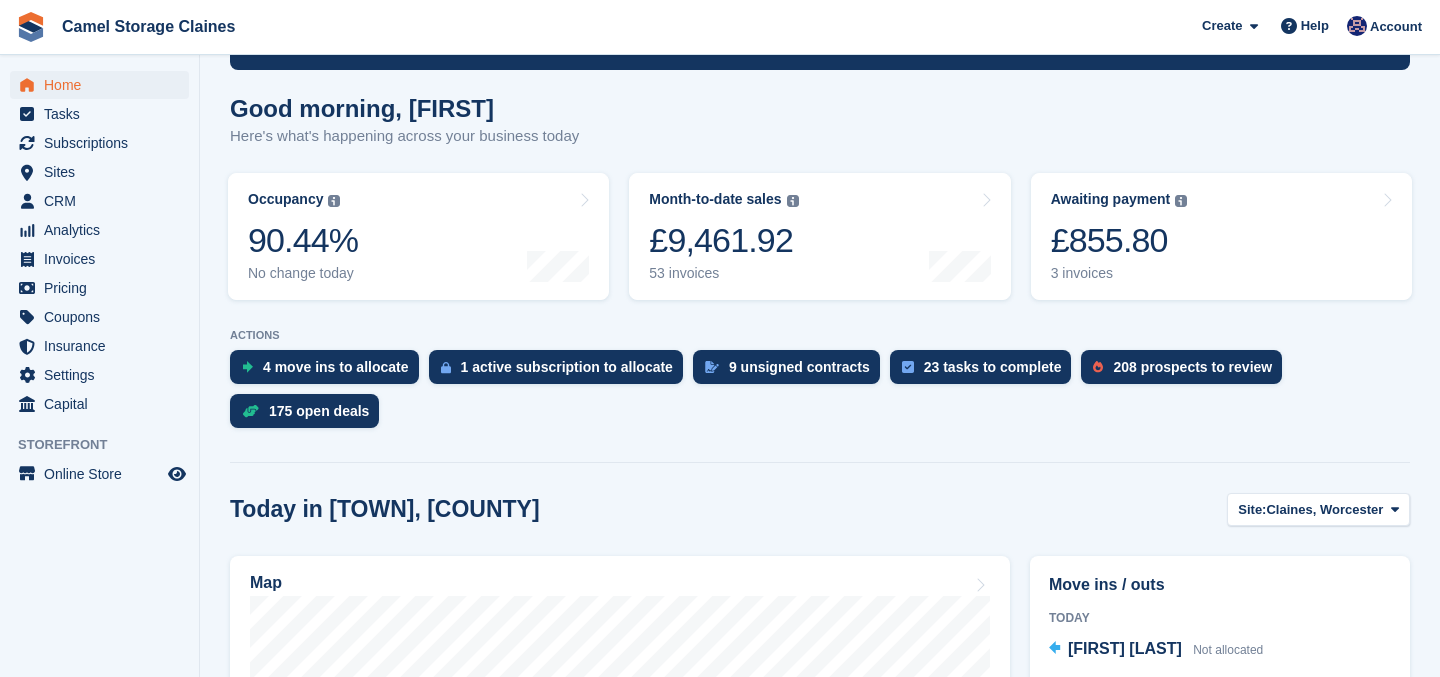 scroll, scrollTop: 0, scrollLeft: 0, axis: both 